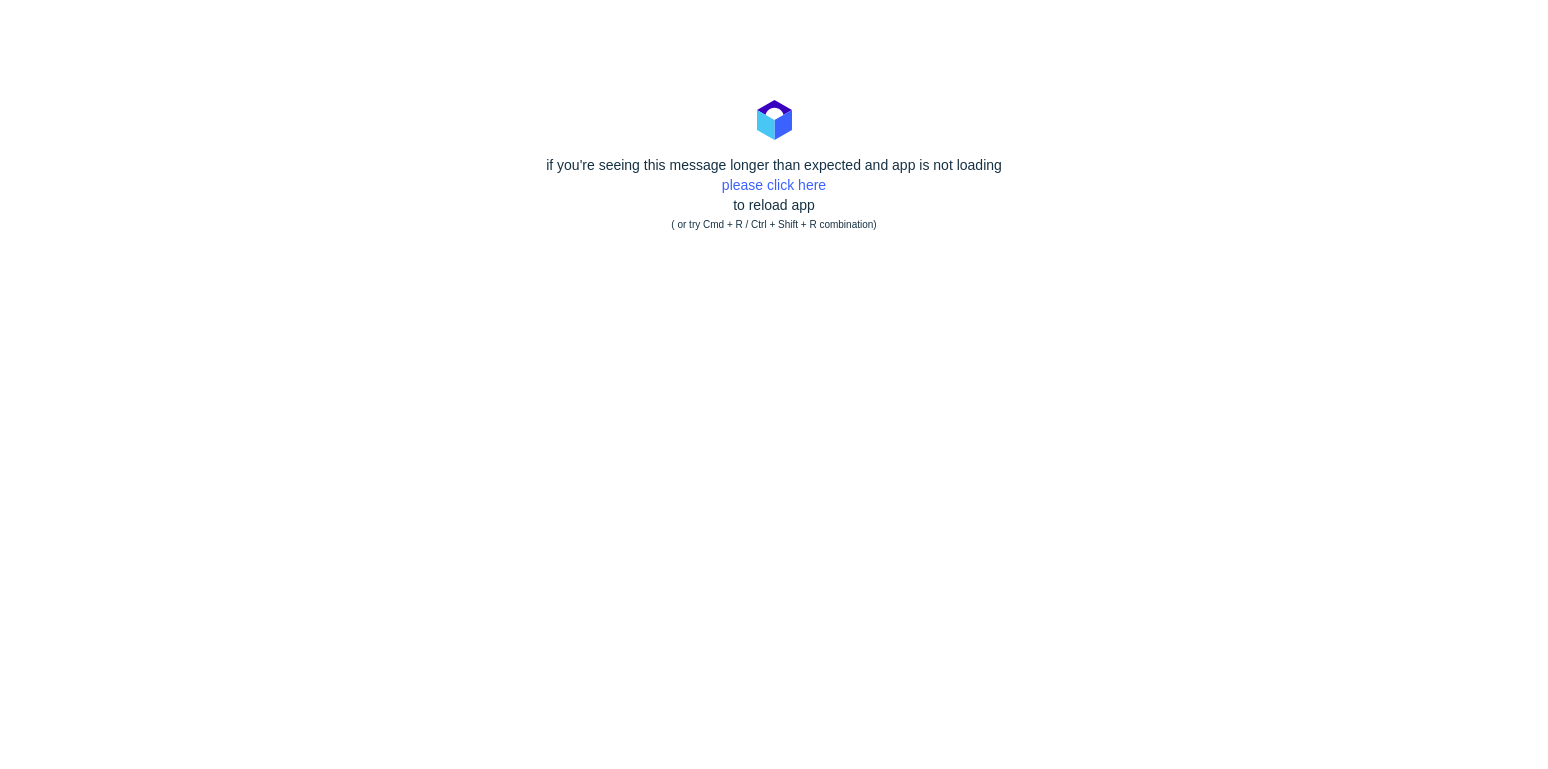 scroll, scrollTop: 0, scrollLeft: 0, axis: both 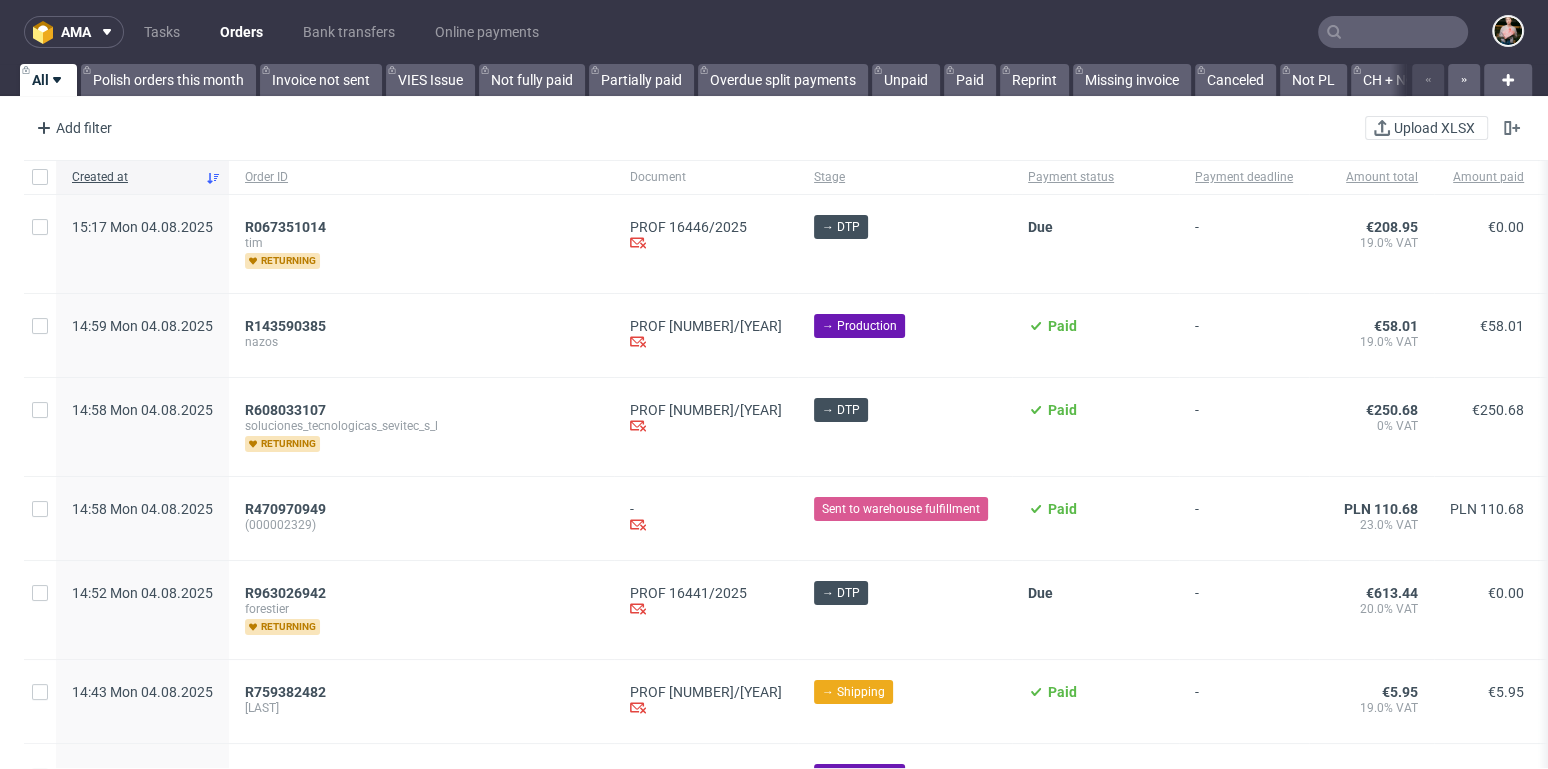 click at bounding box center [1393, 32] 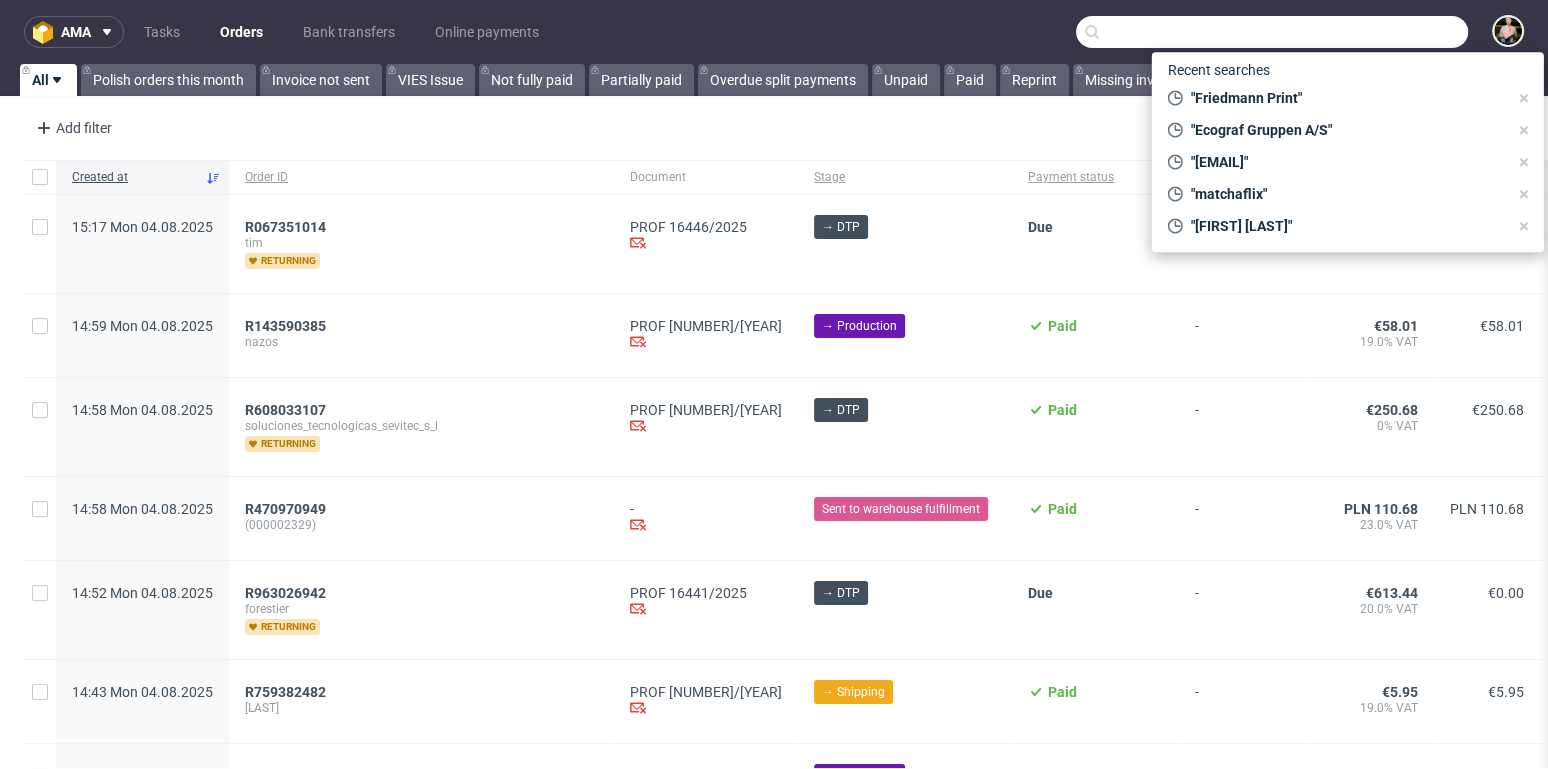 paste on "[ORDER_ID]" 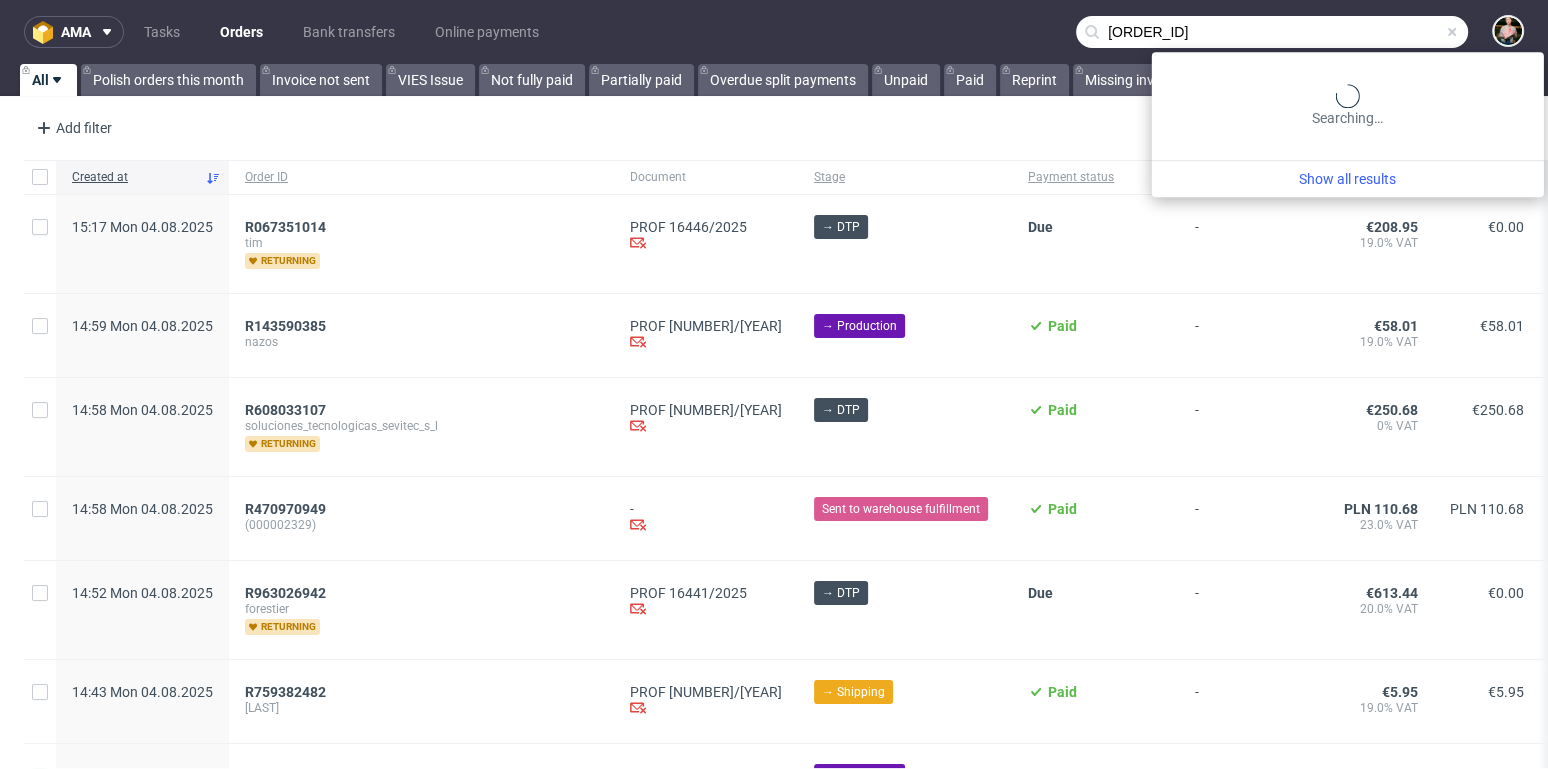 type on "[ORDER_ID]" 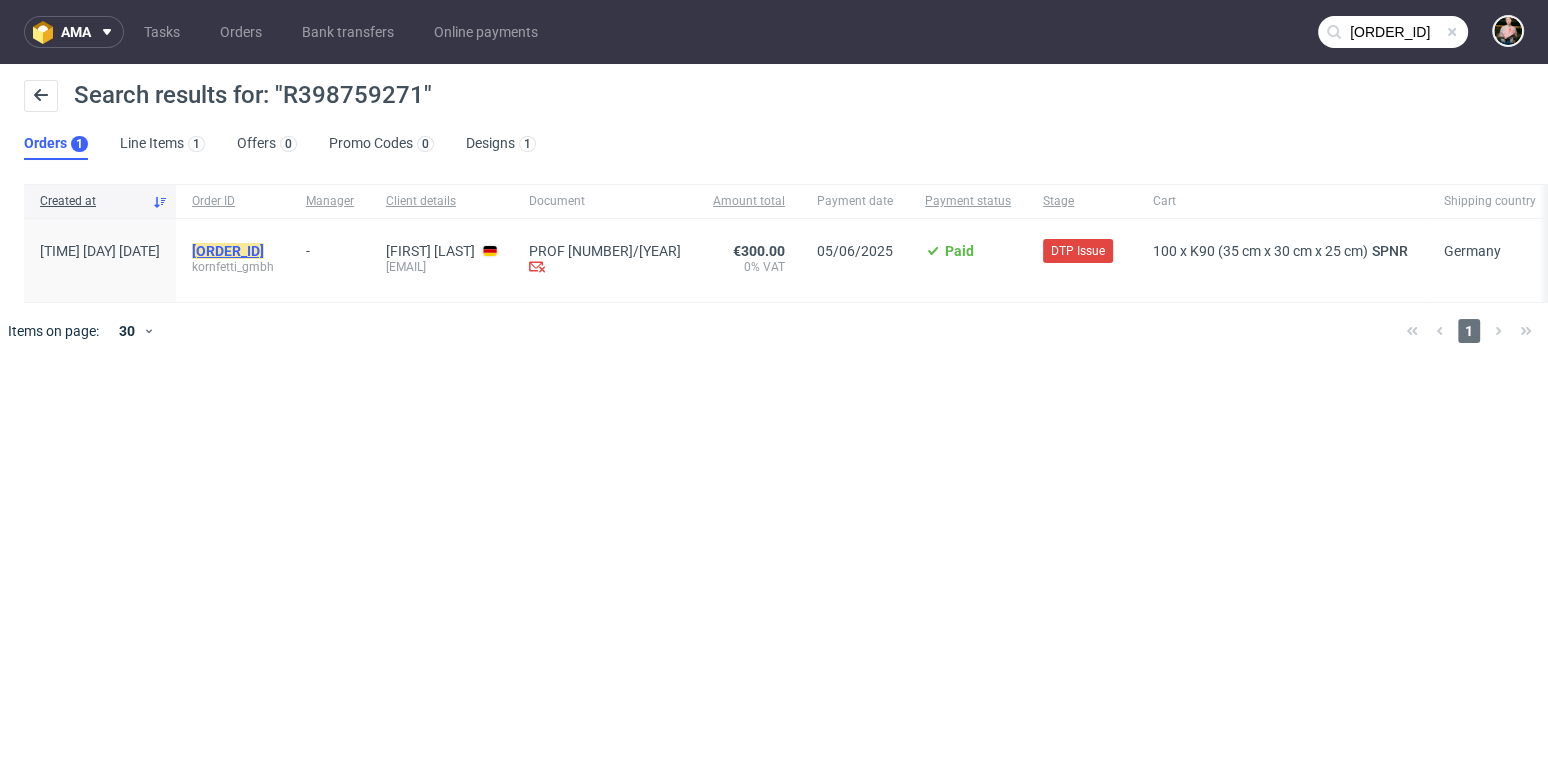 click on "[ORDER_ID]" 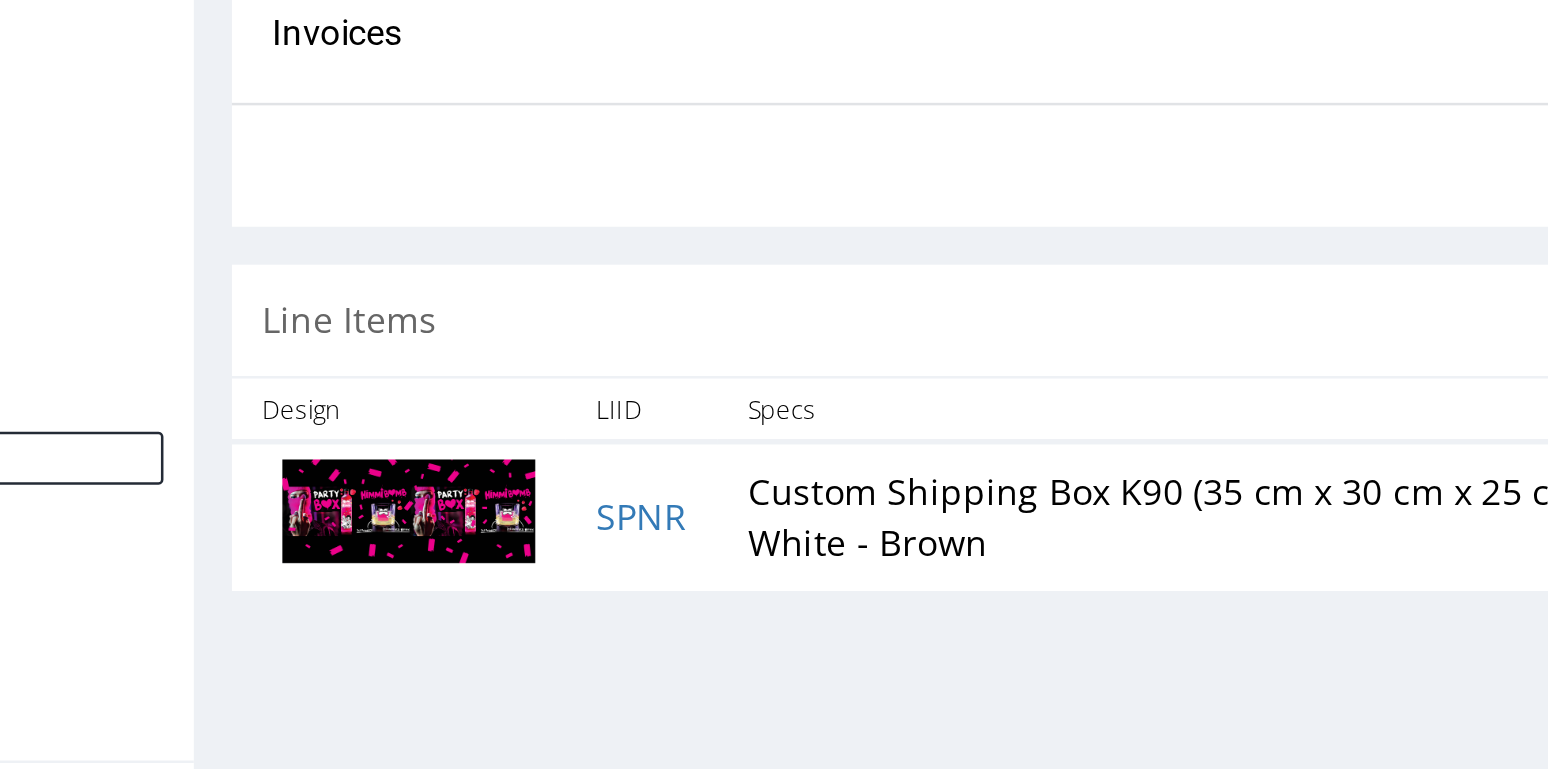 scroll, scrollTop: 697, scrollLeft: 0, axis: vertical 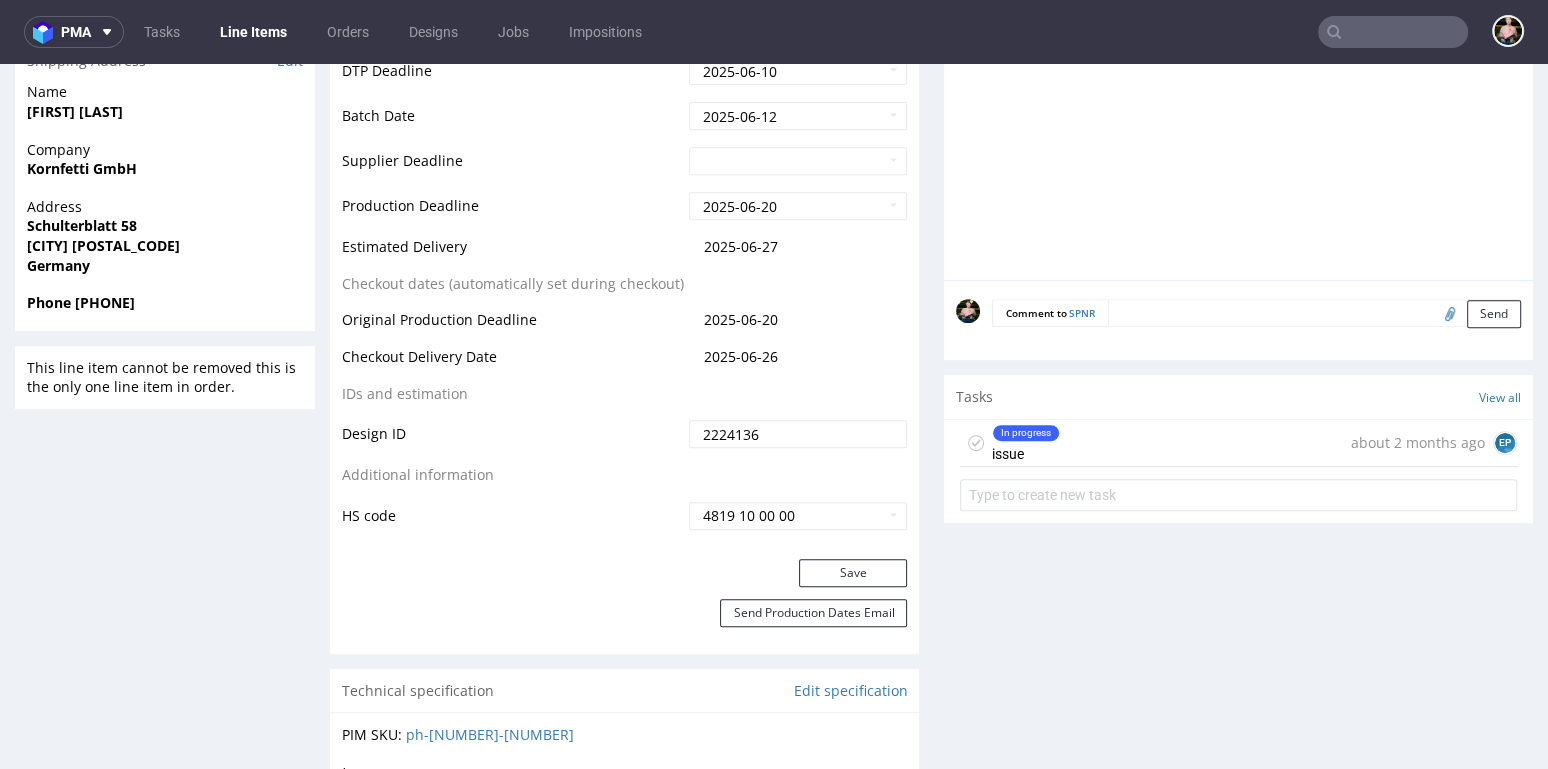 click on "In progress issue about 2 months ago EP" at bounding box center (1238, 443) 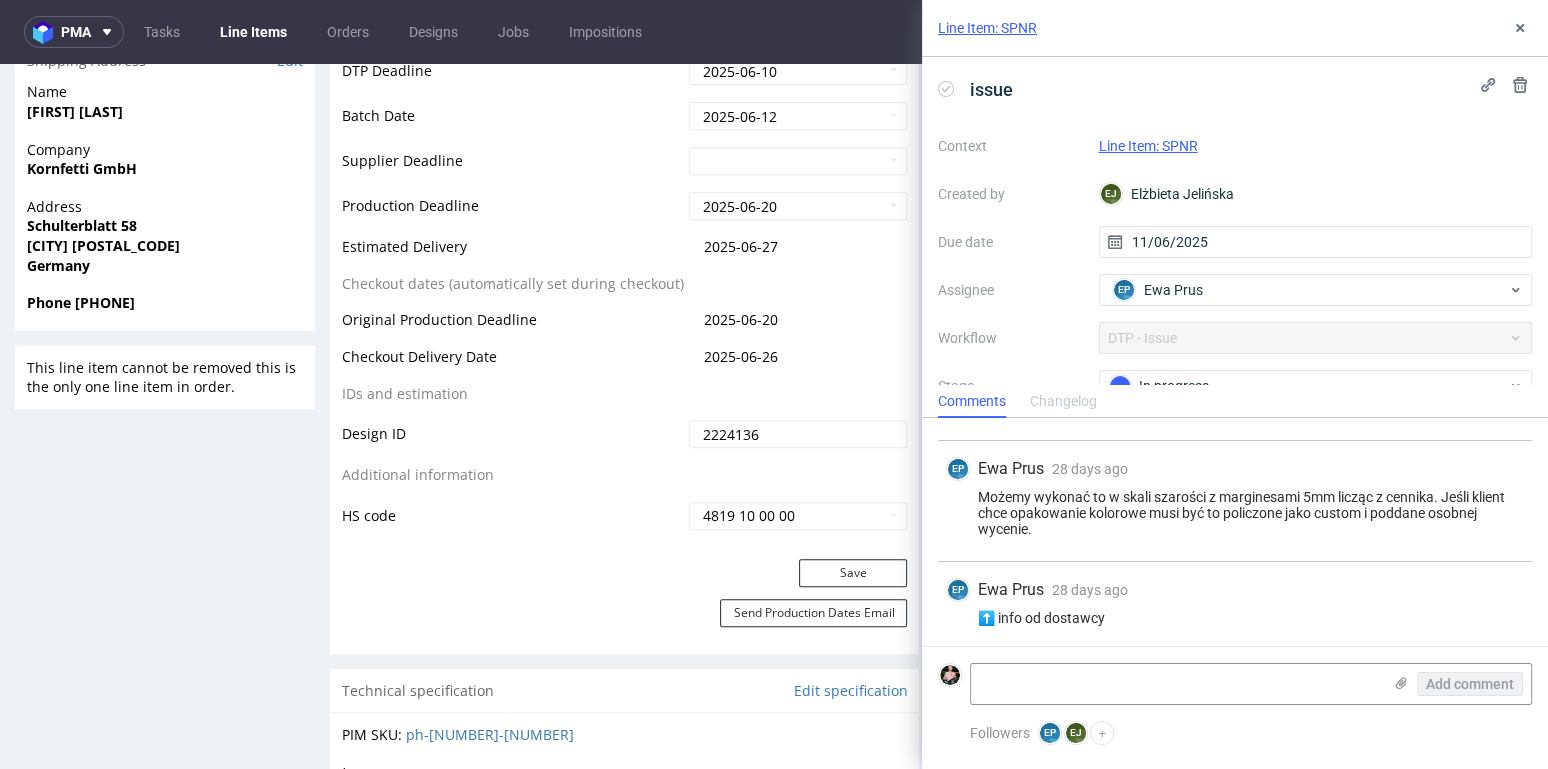 scroll, scrollTop: 0, scrollLeft: 0, axis: both 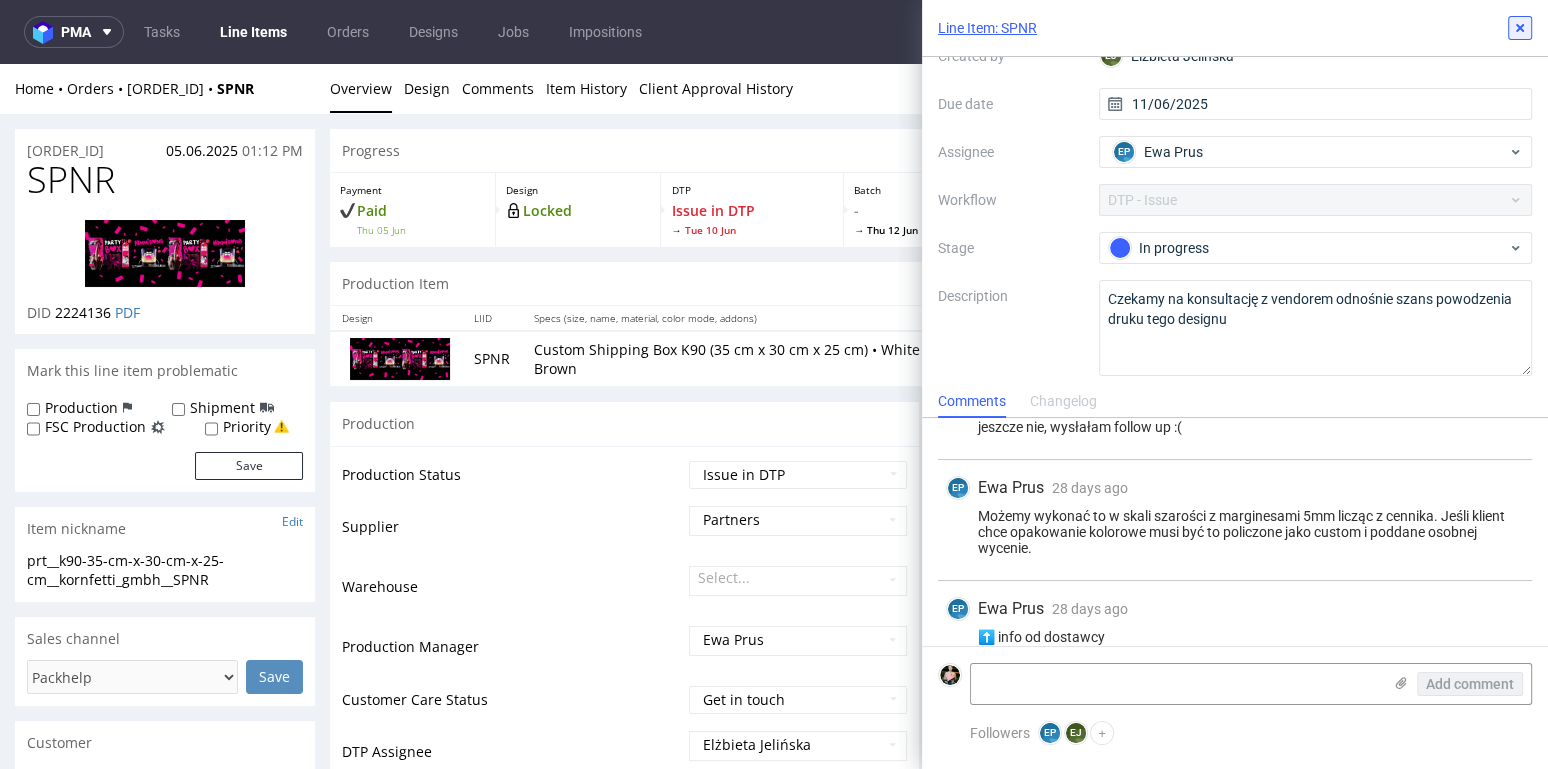 click 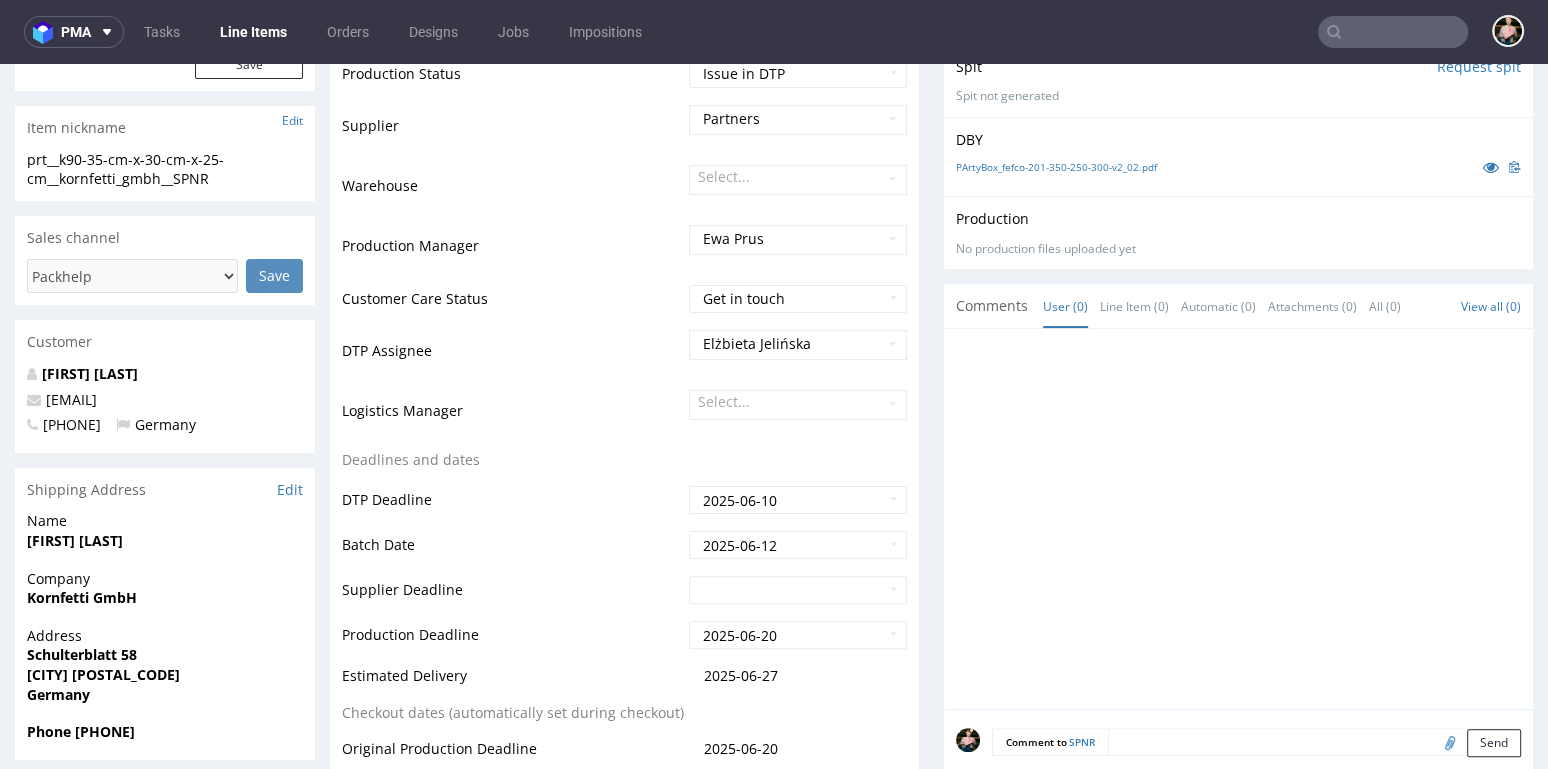 scroll, scrollTop: 723, scrollLeft: 0, axis: vertical 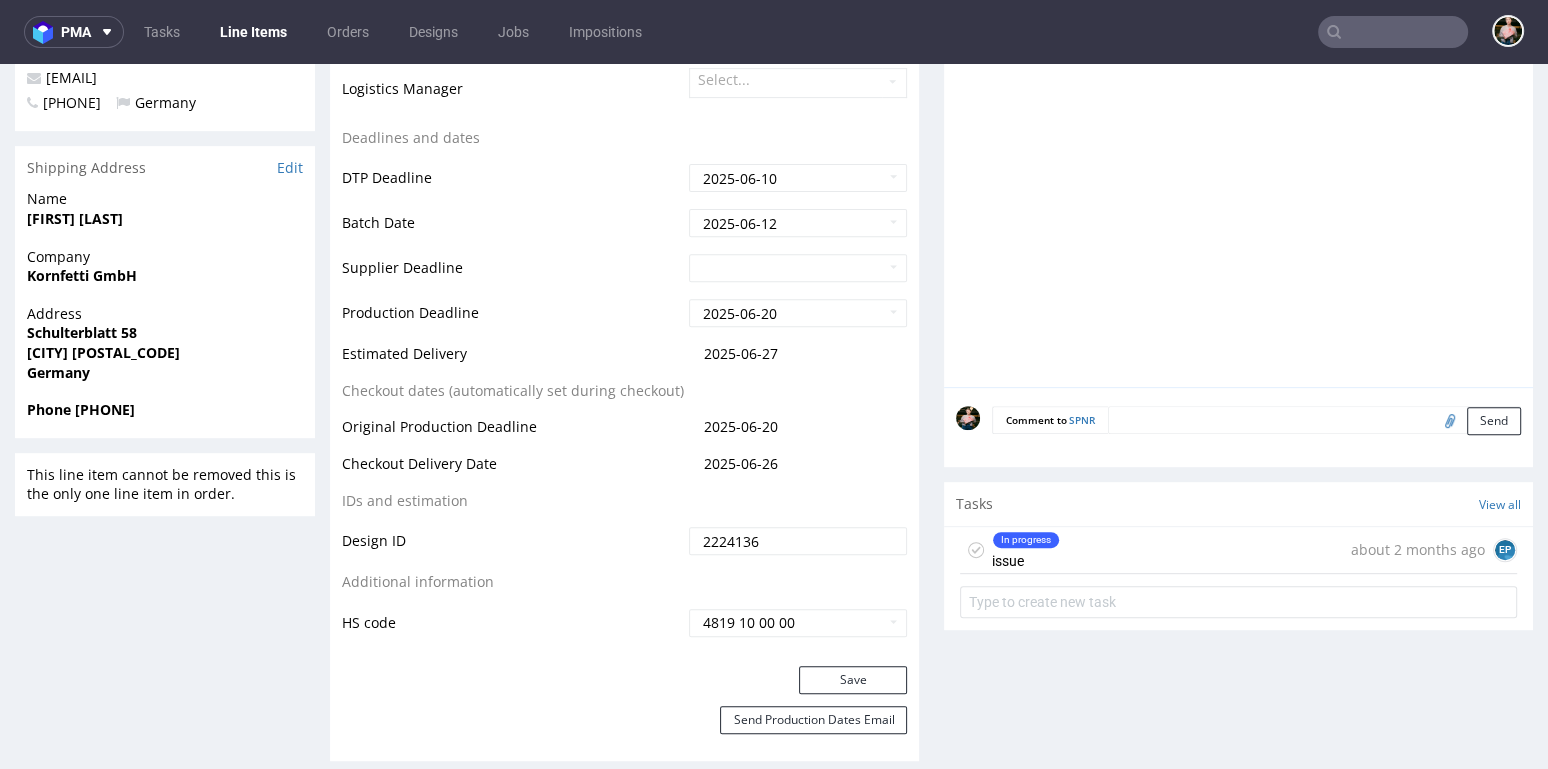 click on "In progress issue about 2 months ago EP" at bounding box center [1238, 550] 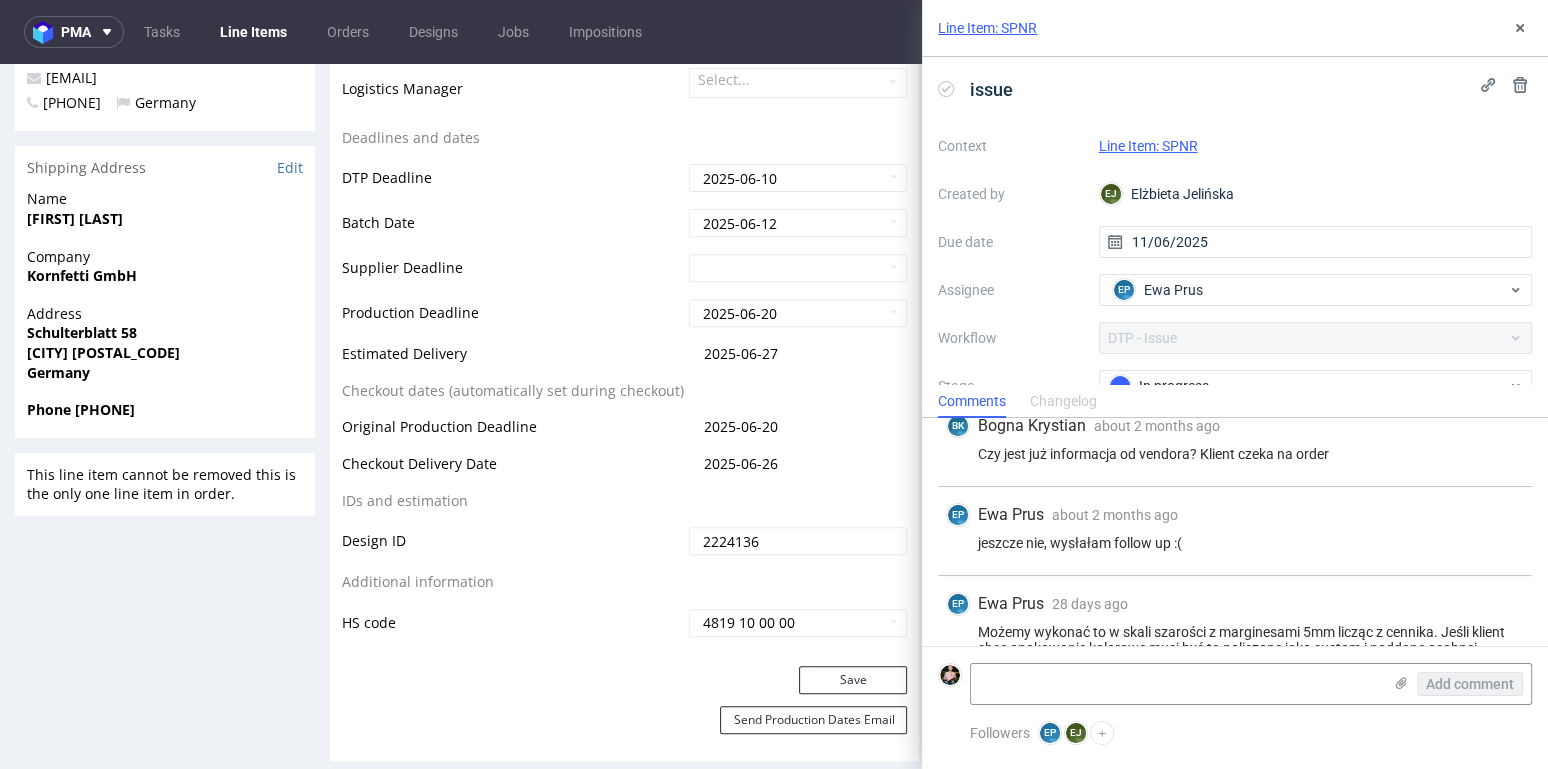 scroll, scrollTop: 155, scrollLeft: 0, axis: vertical 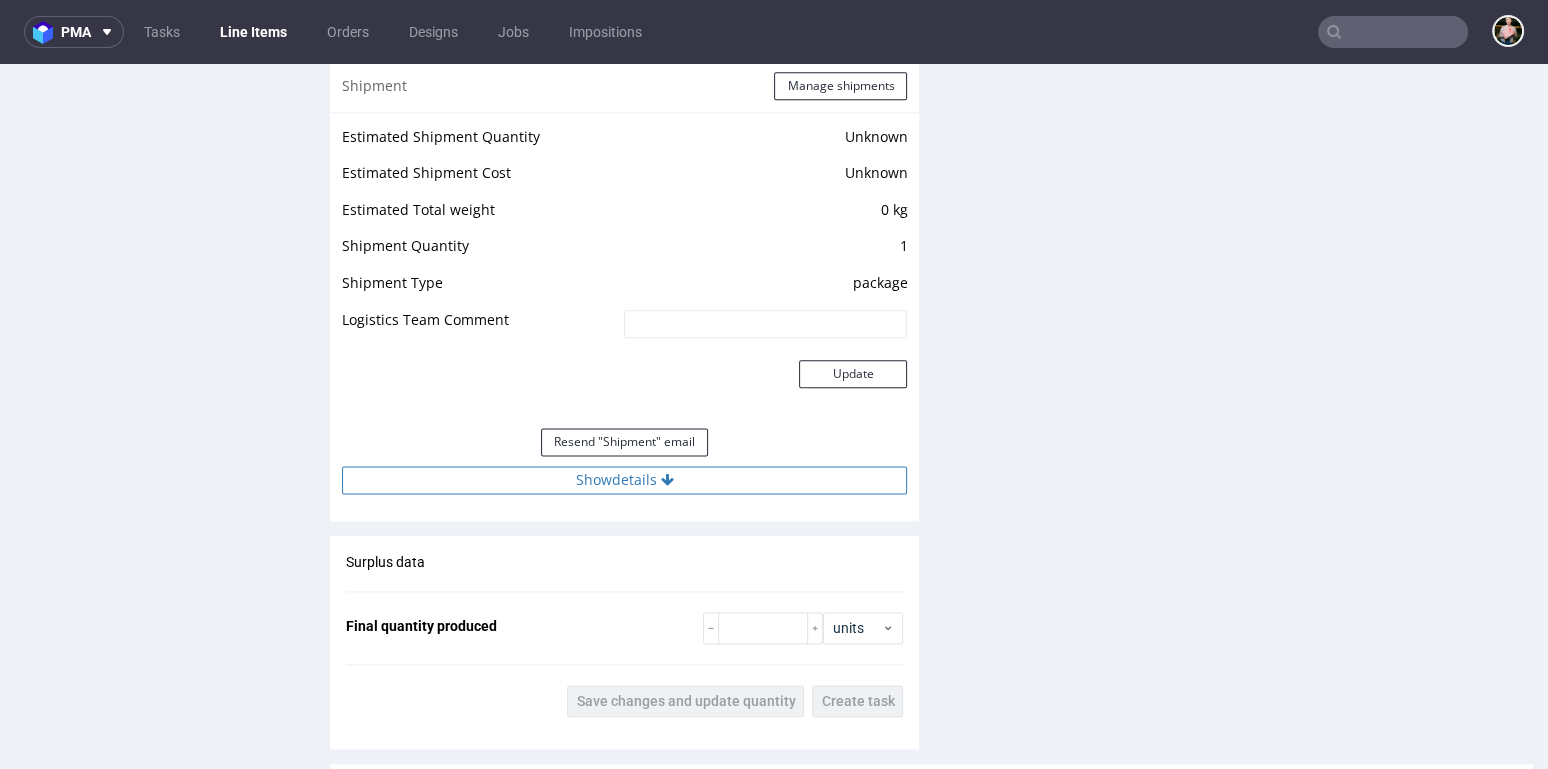 click on "Show  details" at bounding box center [624, 480] 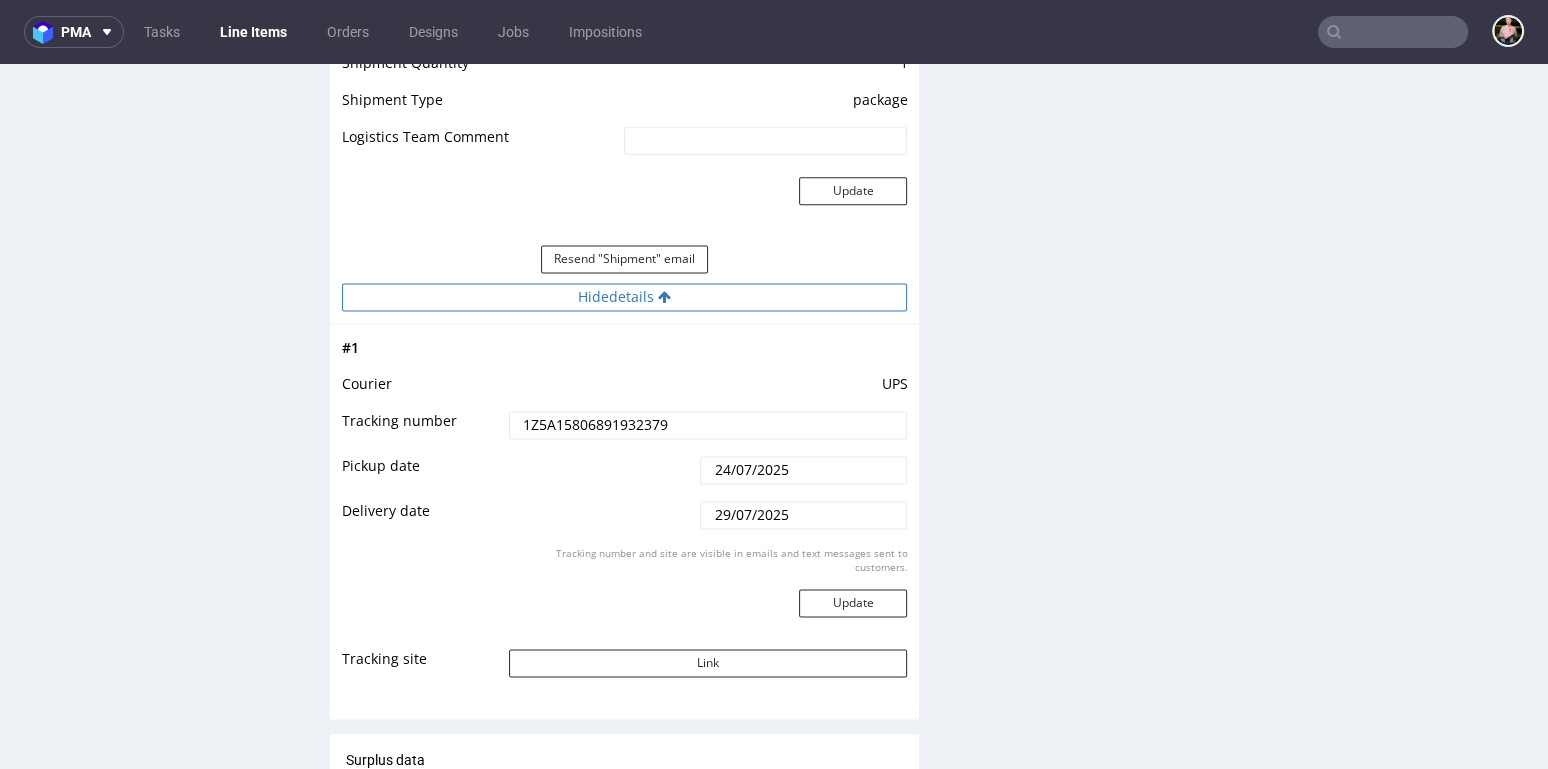 scroll, scrollTop: 2471, scrollLeft: 0, axis: vertical 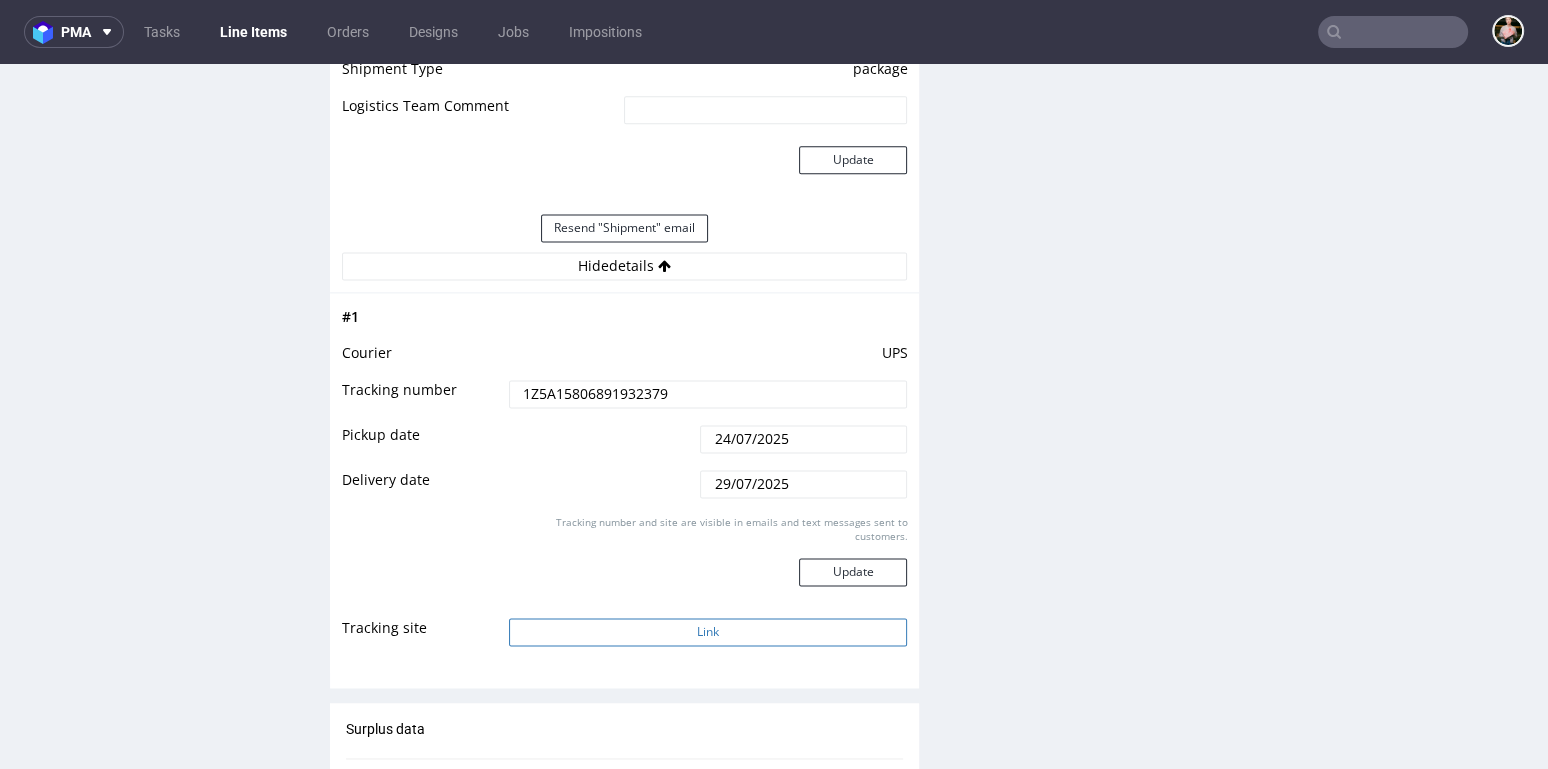 click on "Link" at bounding box center (708, 632) 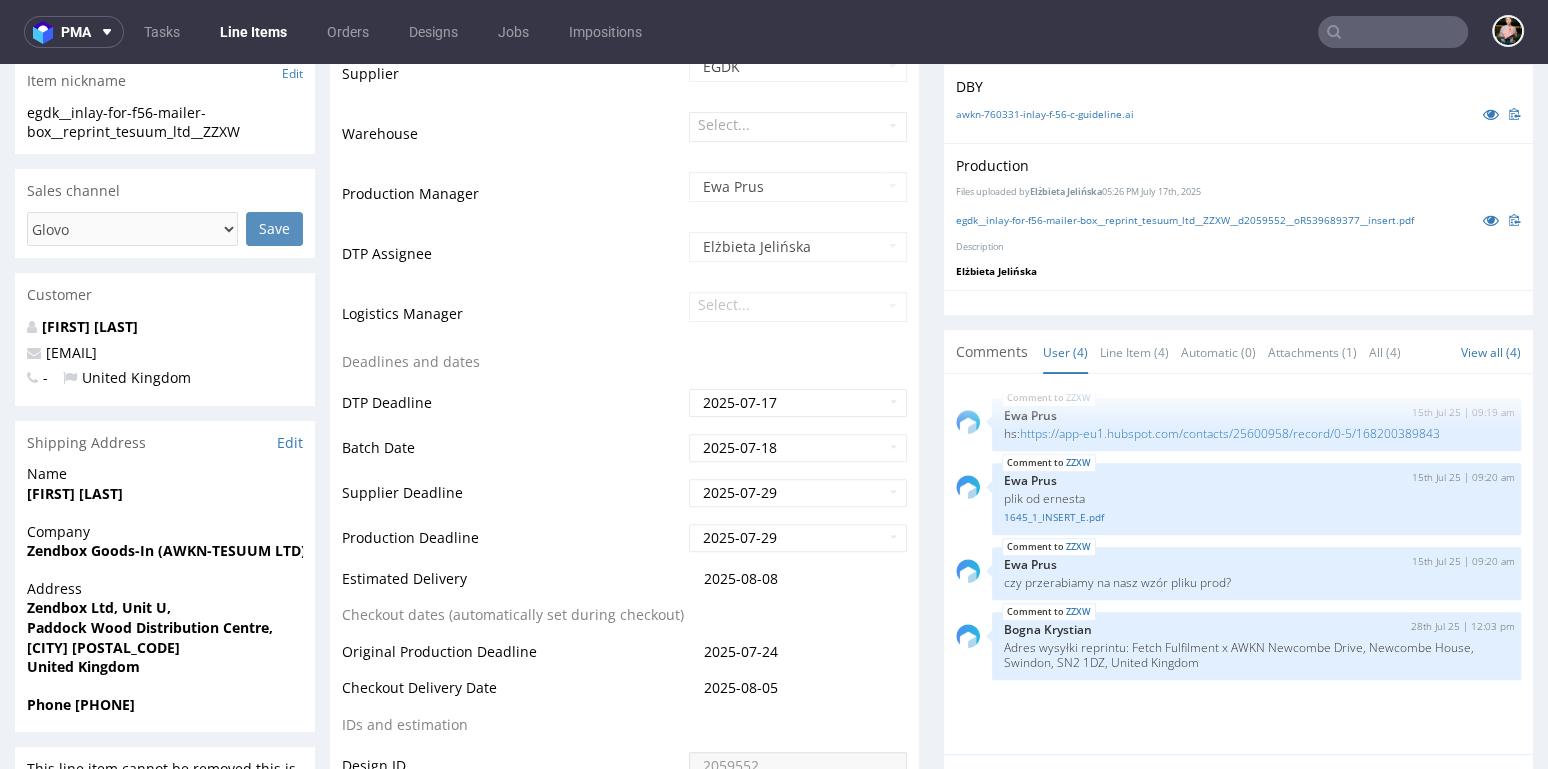 scroll, scrollTop: 522, scrollLeft: 0, axis: vertical 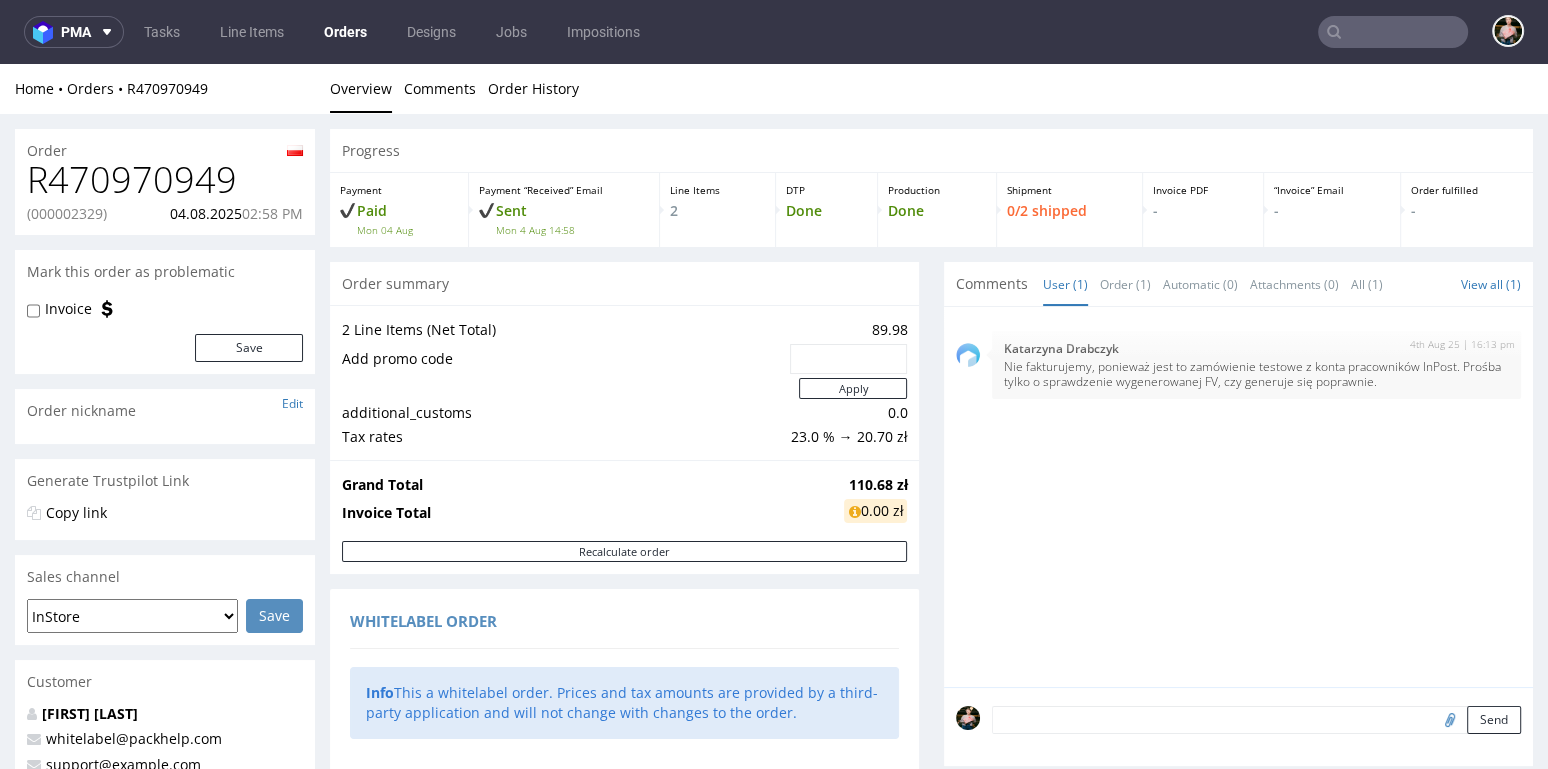 click on "Home Orders R470970949 Overview Comments Order History" at bounding box center [774, 89] 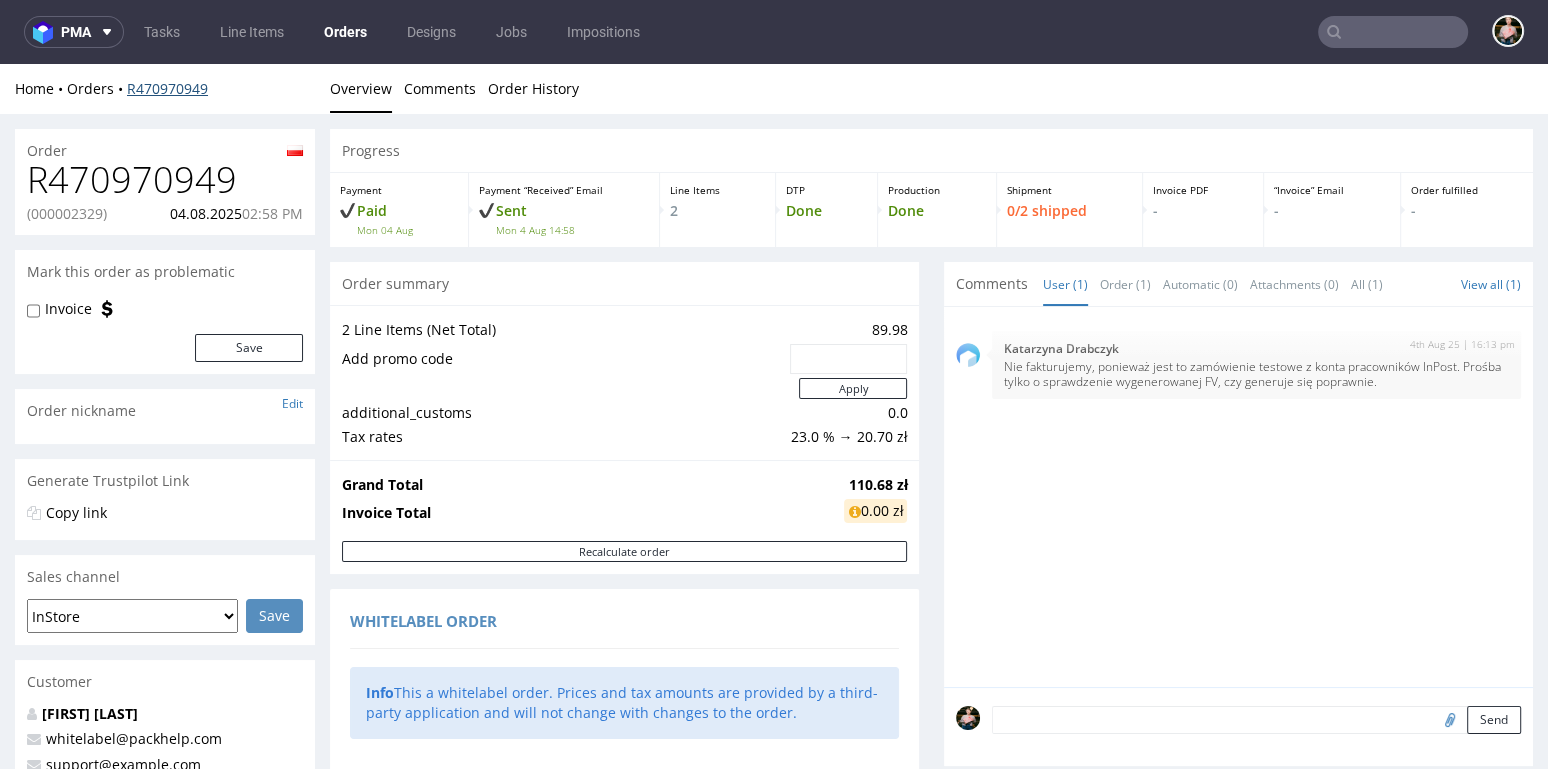 click on "R470970949" at bounding box center [167, 88] 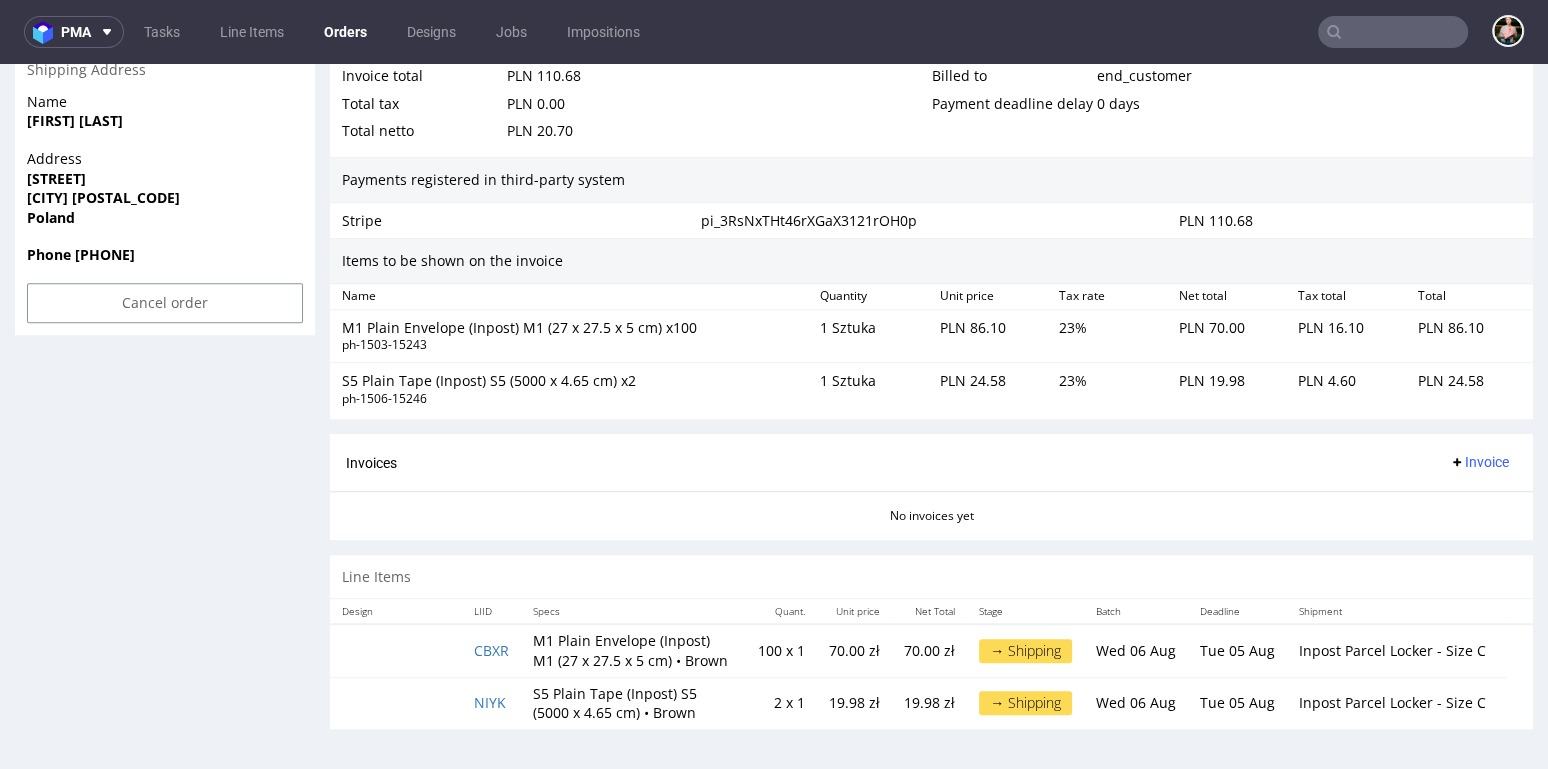 scroll, scrollTop: 1173, scrollLeft: 0, axis: vertical 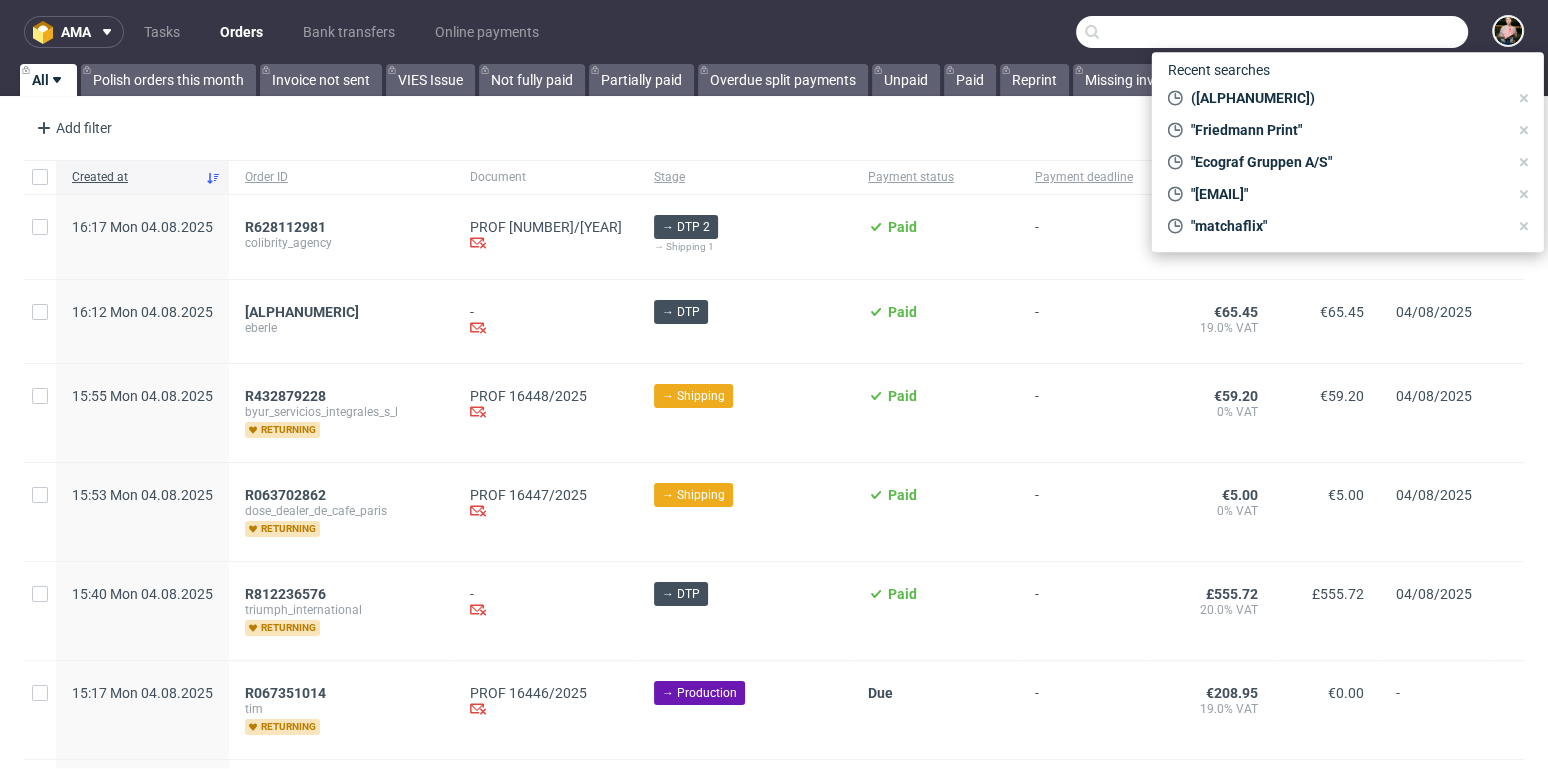 click at bounding box center [1272, 32] 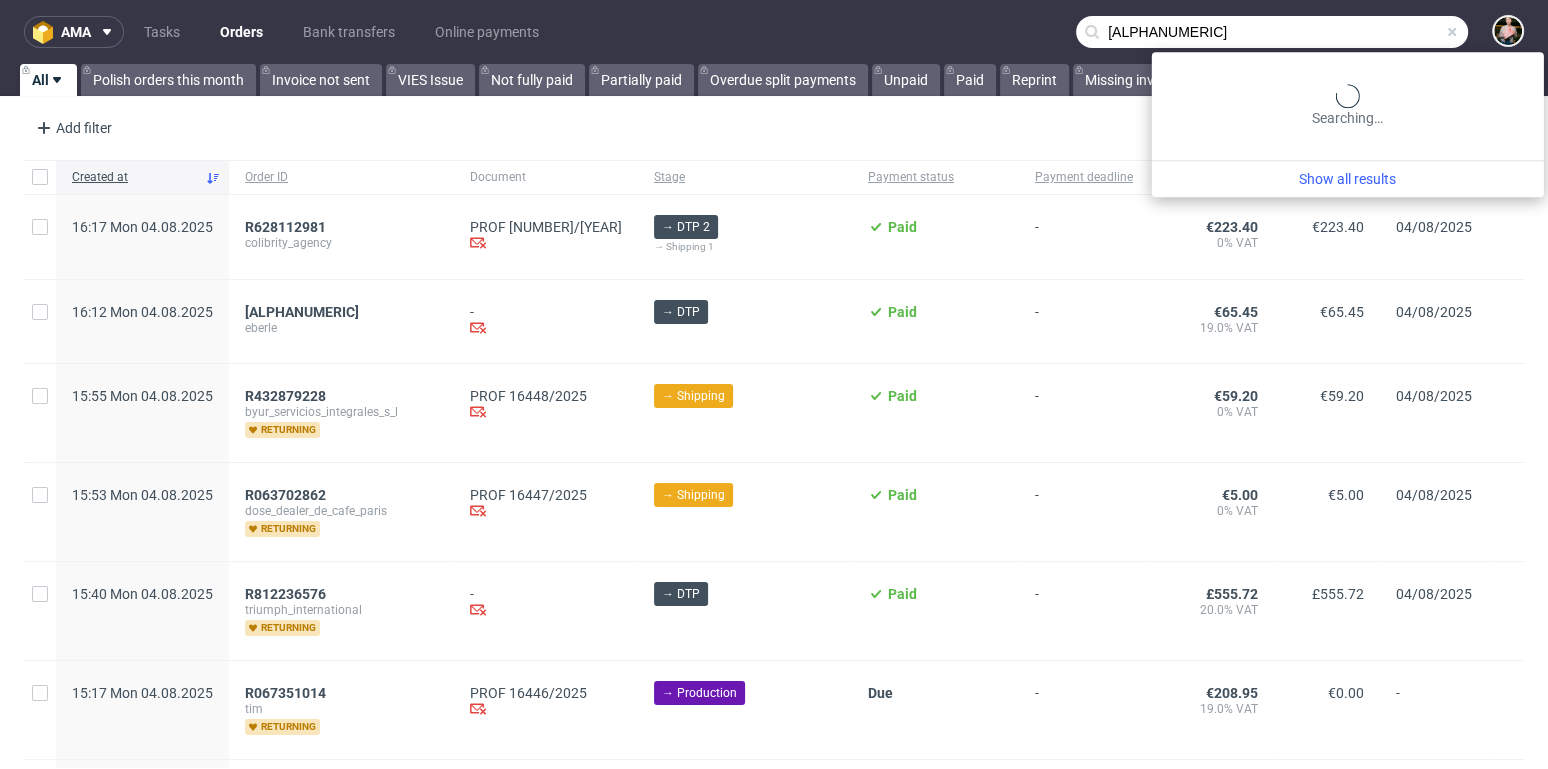 type on "FA228EAG10" 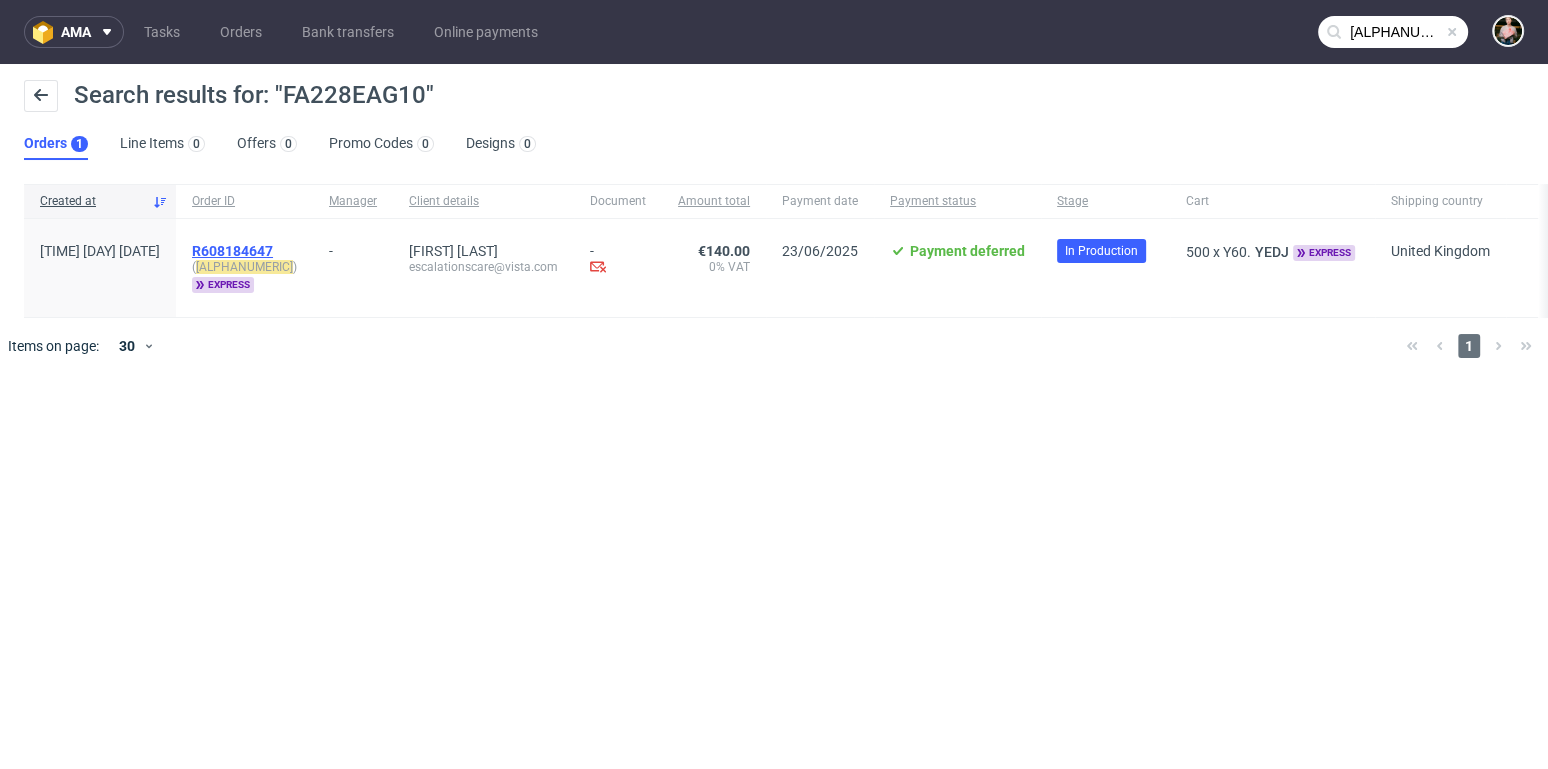 click on "R608184647" at bounding box center (232, 251) 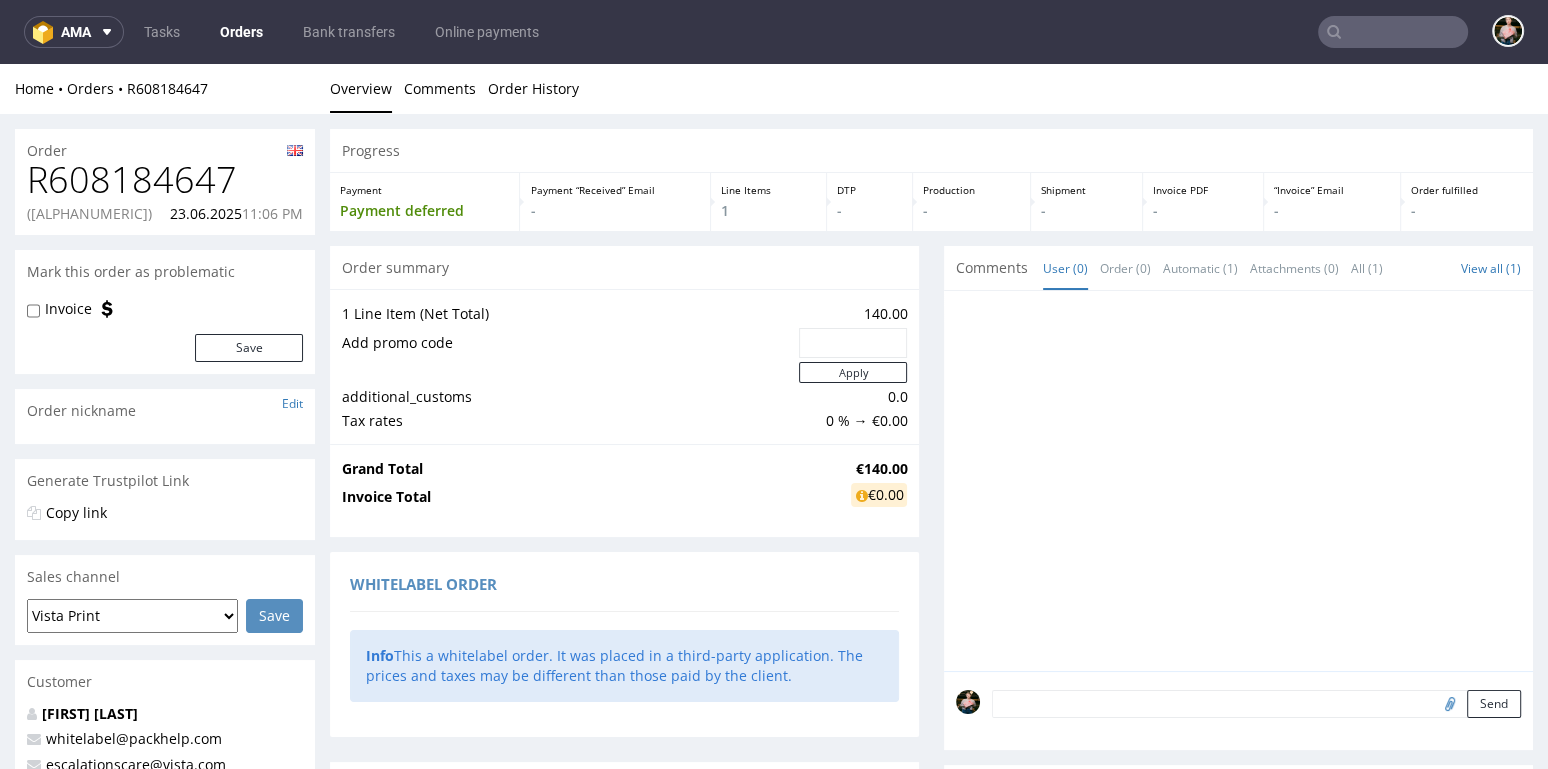 scroll, scrollTop: 5, scrollLeft: 0, axis: vertical 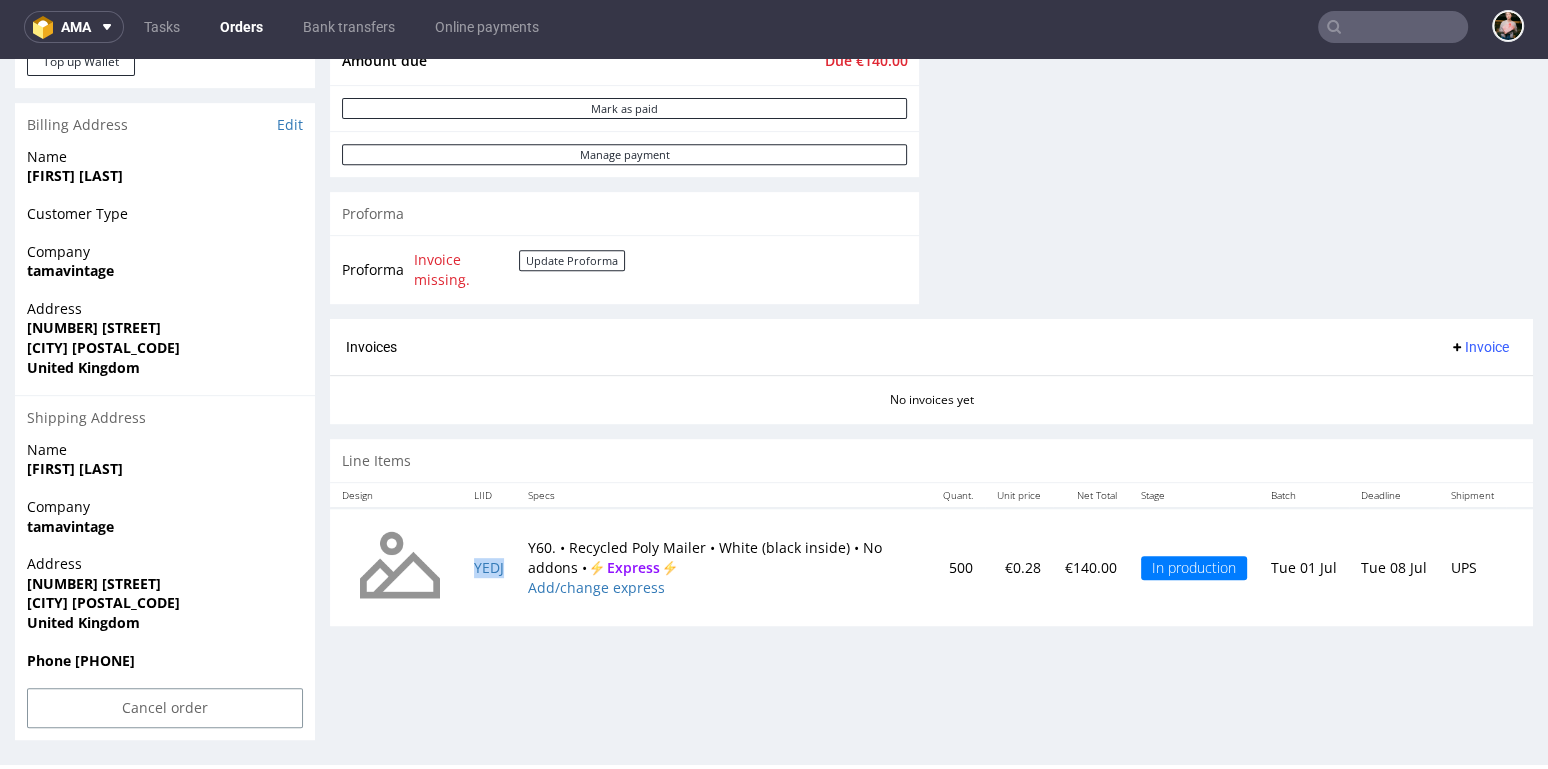click on "YEDJ" at bounding box center (489, 567) 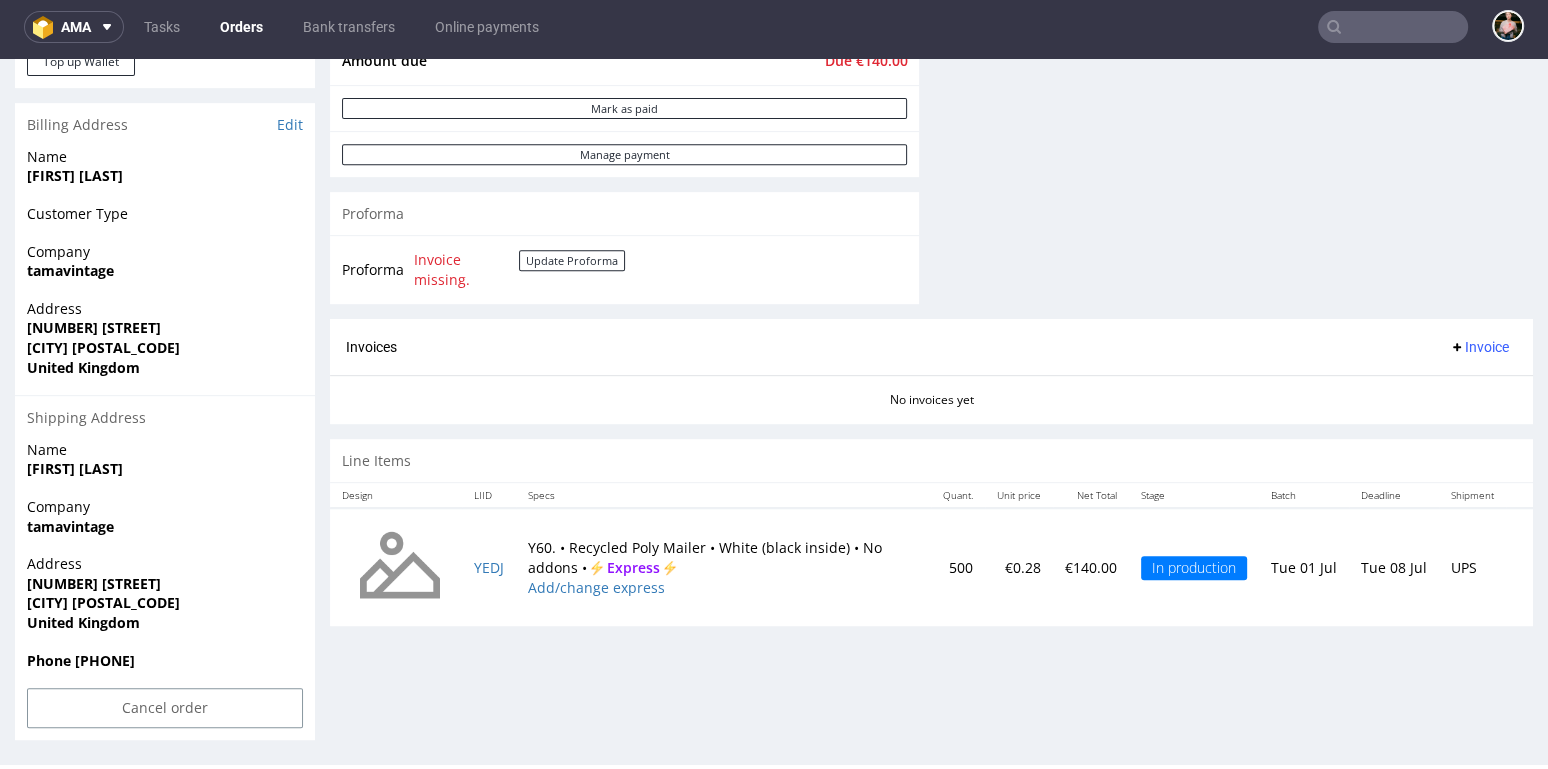 click on "Progress Payment Payment deferred Payment “Received” Email - Line Items 1 DTP - Production - Shipment - Invoice PDF - “Invoice” Email - Order fulfilled - Order summary 1 Line Item (Net Total) 140.00 Add promo code Apply additional_customs 0.0 Tax rates 0 % → €0.00 Grand Total €140.00 Invoice Total  €0.00 Recalculate order Whitelabel order Info  This a whitelabel order. It was placed in a third-party application. The prices and taxes may be different than those paid by the client. Payments made Amount due Due €140.00 Mark as paid Manage payment Proforma Proforma Invoice missing. Update Proforma Comments User (0) Order (0) Automatic (1) Attachments (0) All (1) View all (1)   YEDJ 23rd Jun 25 | 23:07 pm Rob . Supplier changed to: BDS. Production Manager set to: filip.gajda@packhelp.com   YEDJ 23rd Jun 25 | 23:07 pm Rob . Supplier changed to: BDS. Production Manager set to: filip.gajda@packhelp.com Send Tasks View all Invoices Invoice No invoices yet Line Items Design LIID Specs Quant. Stage" at bounding box center [931, 27] 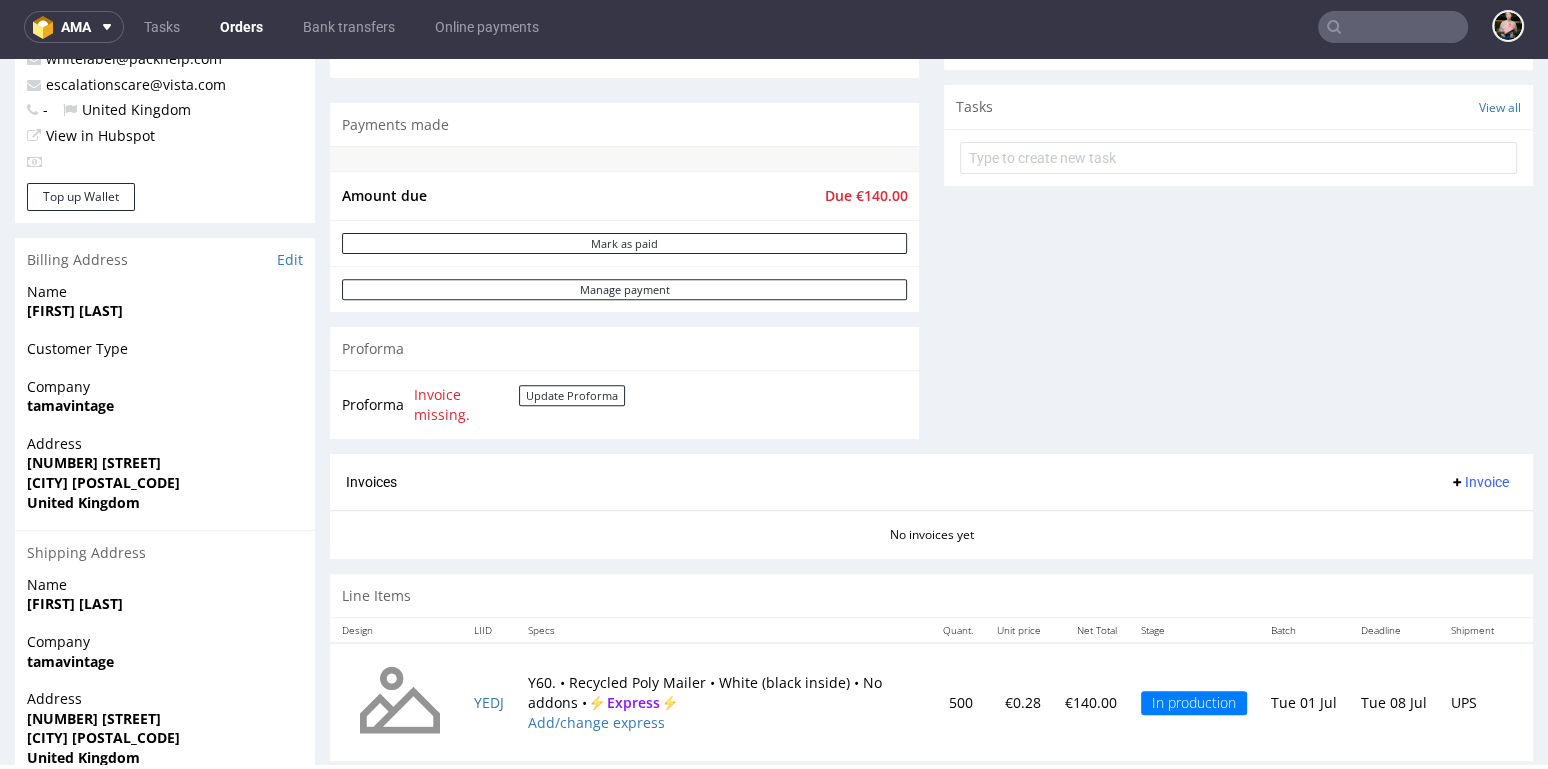 scroll, scrollTop: 682, scrollLeft: 0, axis: vertical 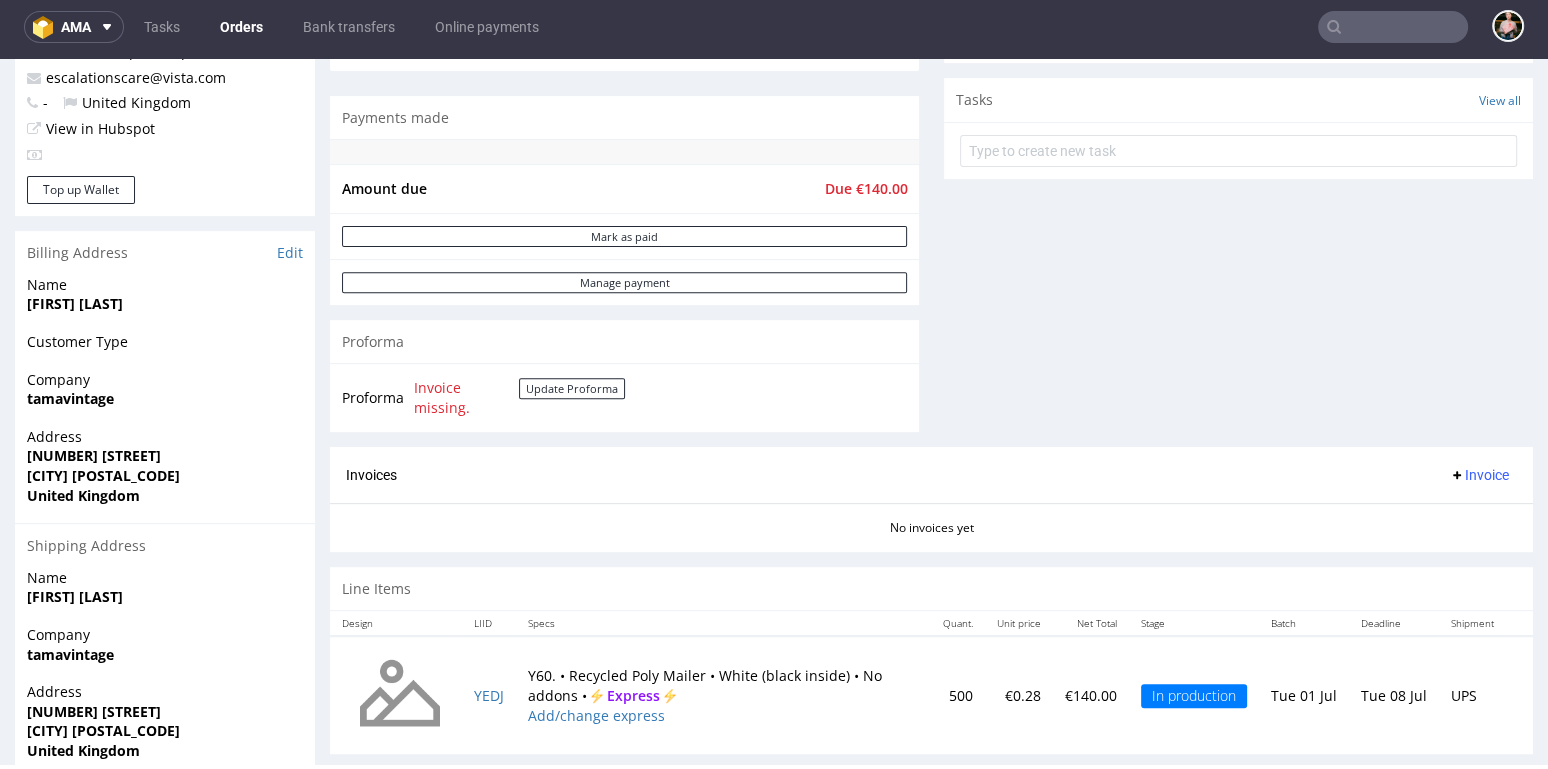 click on "Y60. • Recycled Poly Mailer • White (black inside) • No addons •  Express Add/change express" at bounding box center (723, 695) 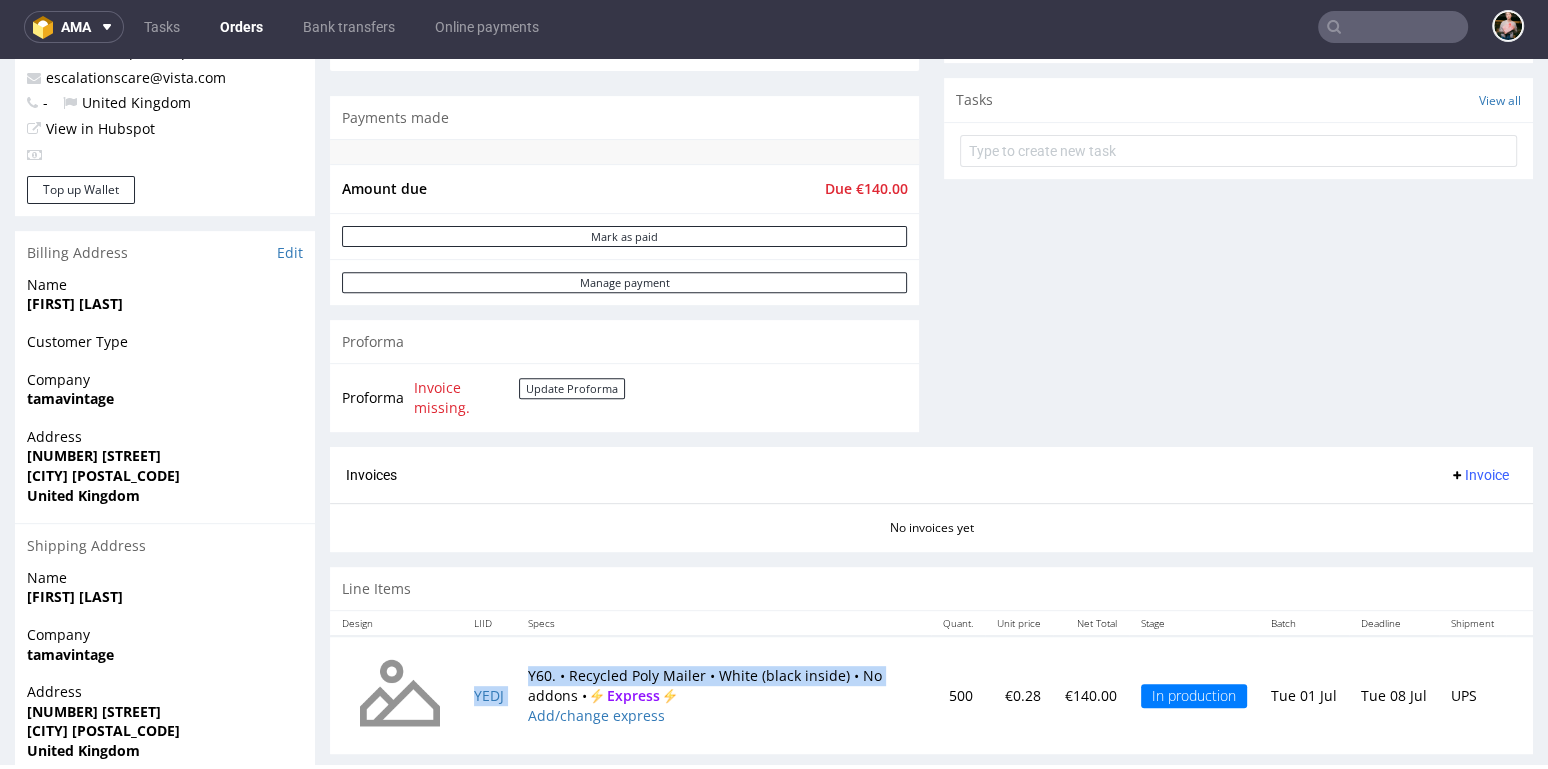 drag, startPoint x: 520, startPoint y: 690, endPoint x: 471, endPoint y: 690, distance: 49 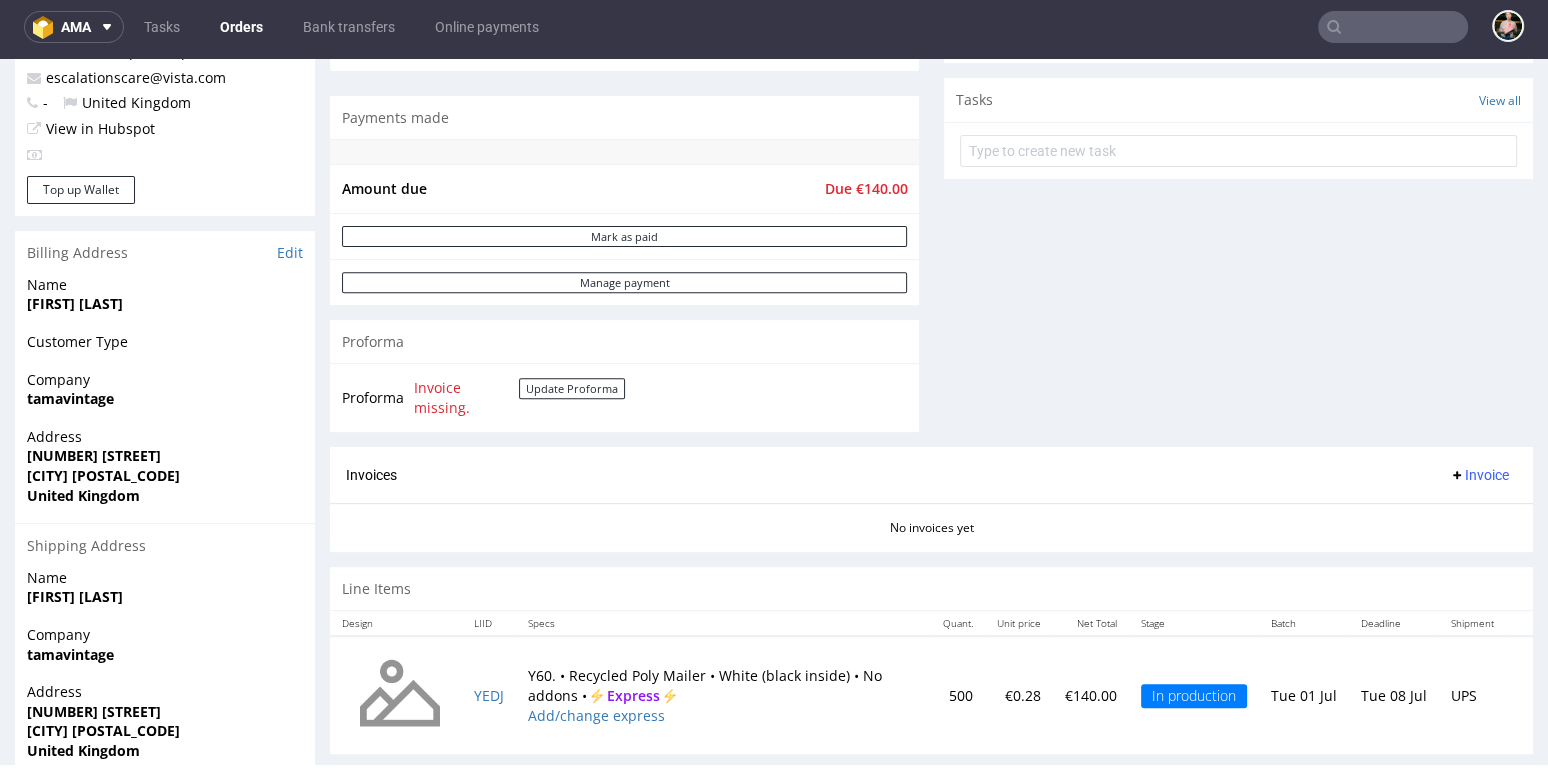 click on "YEDJ" at bounding box center (489, 695) 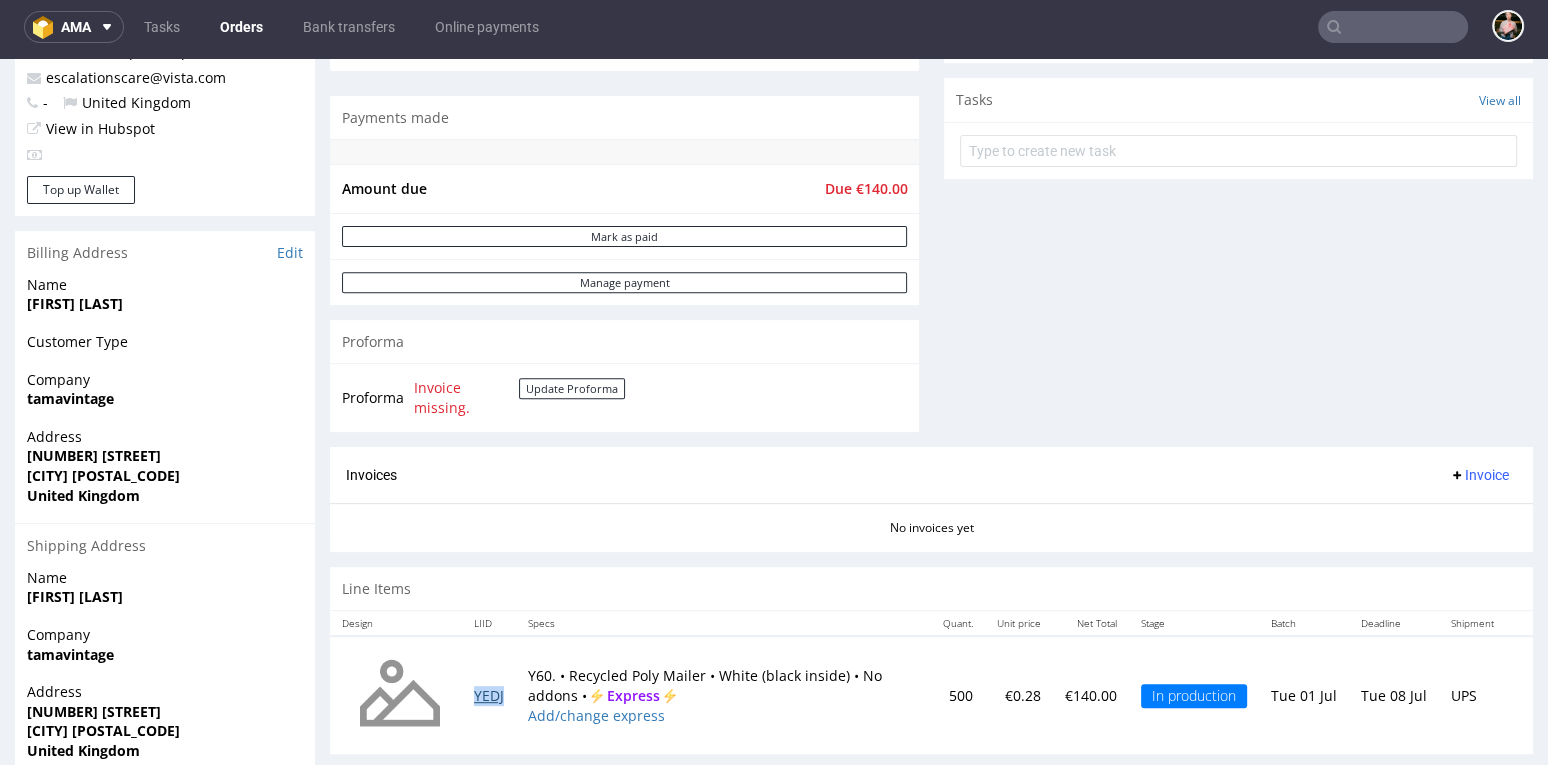 copy on "YEDJ" 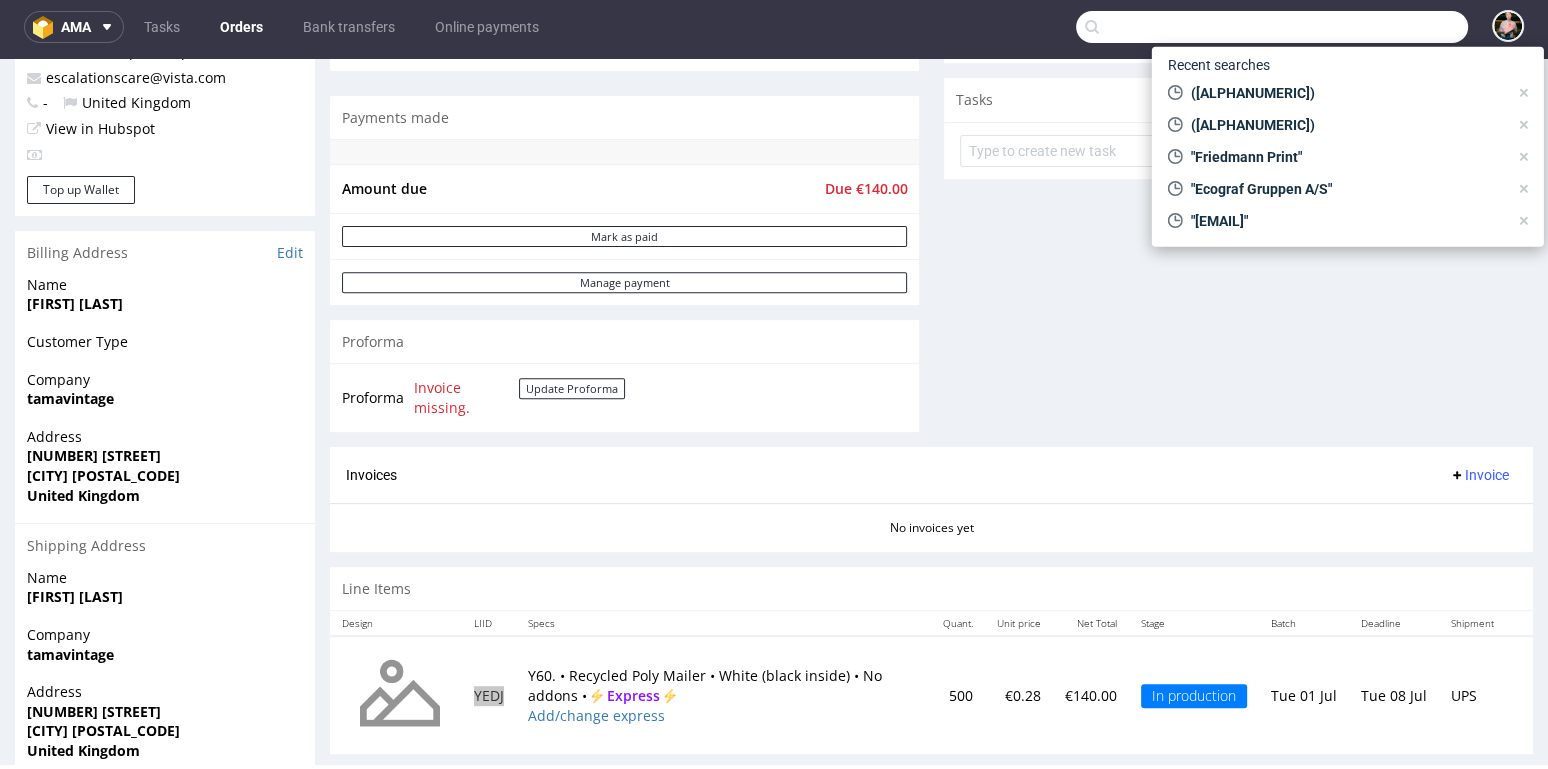 click at bounding box center (1272, 27) 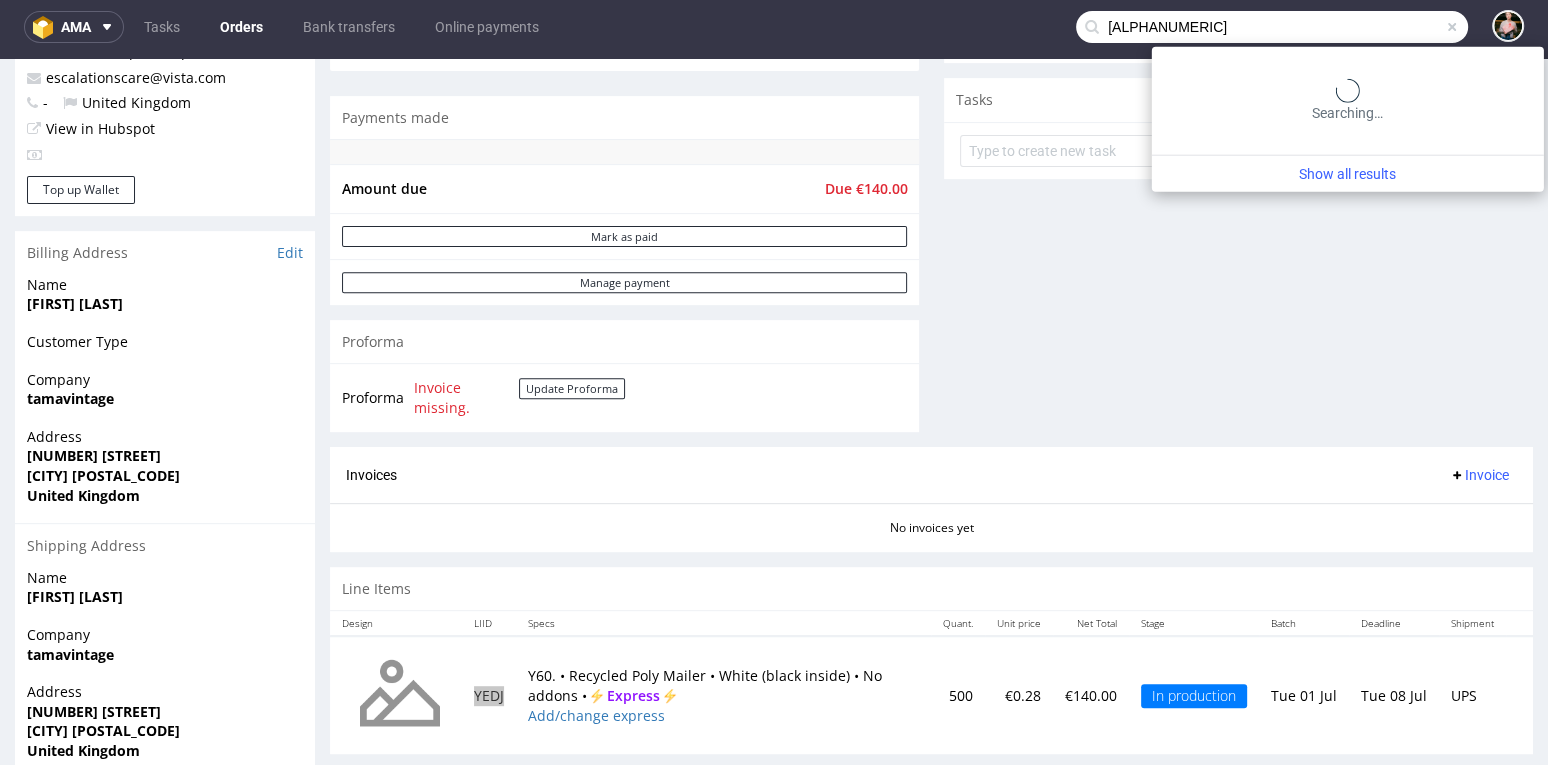 type on "F983H6A4A3" 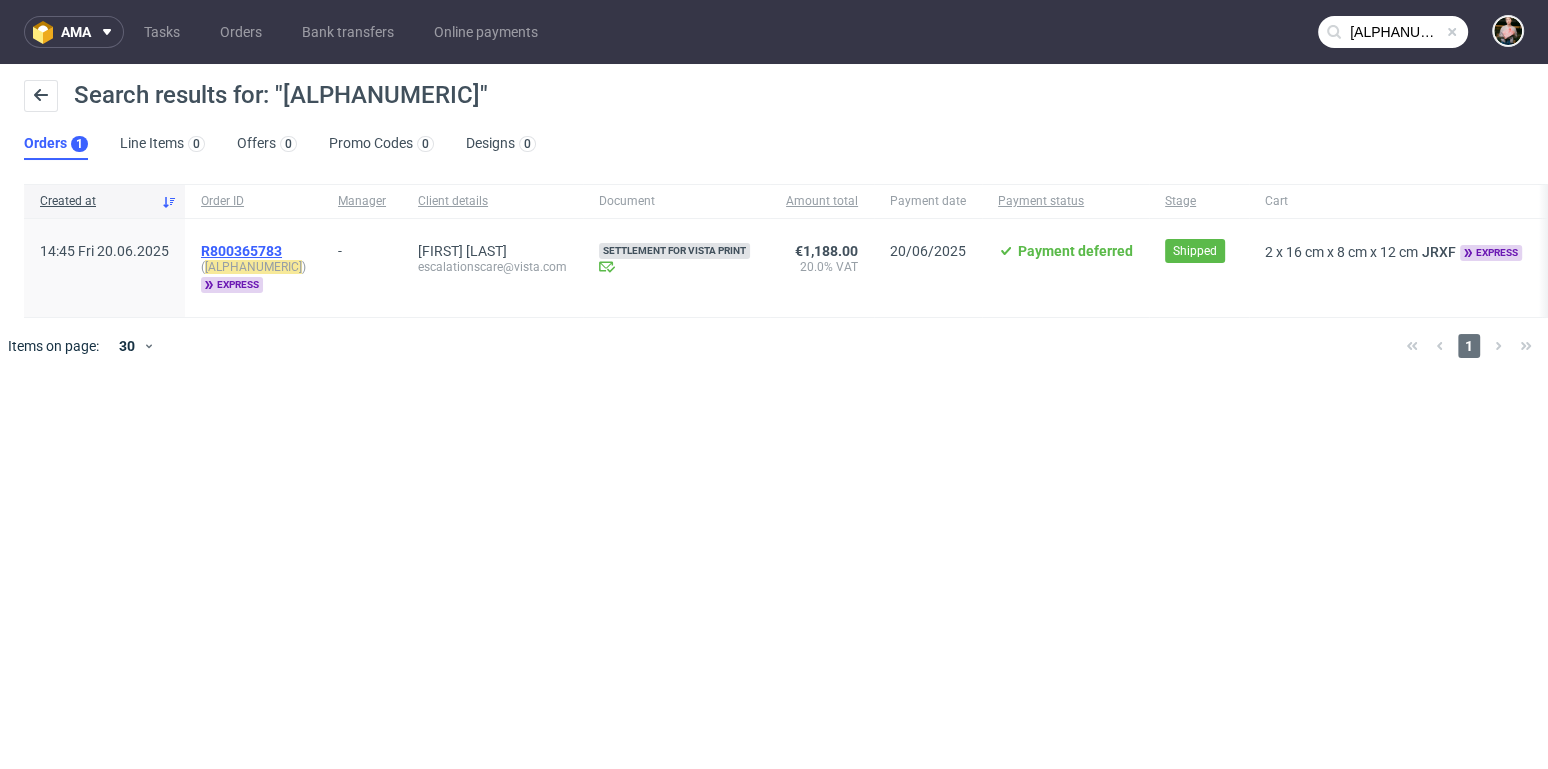 click on "R800365783" at bounding box center [241, 251] 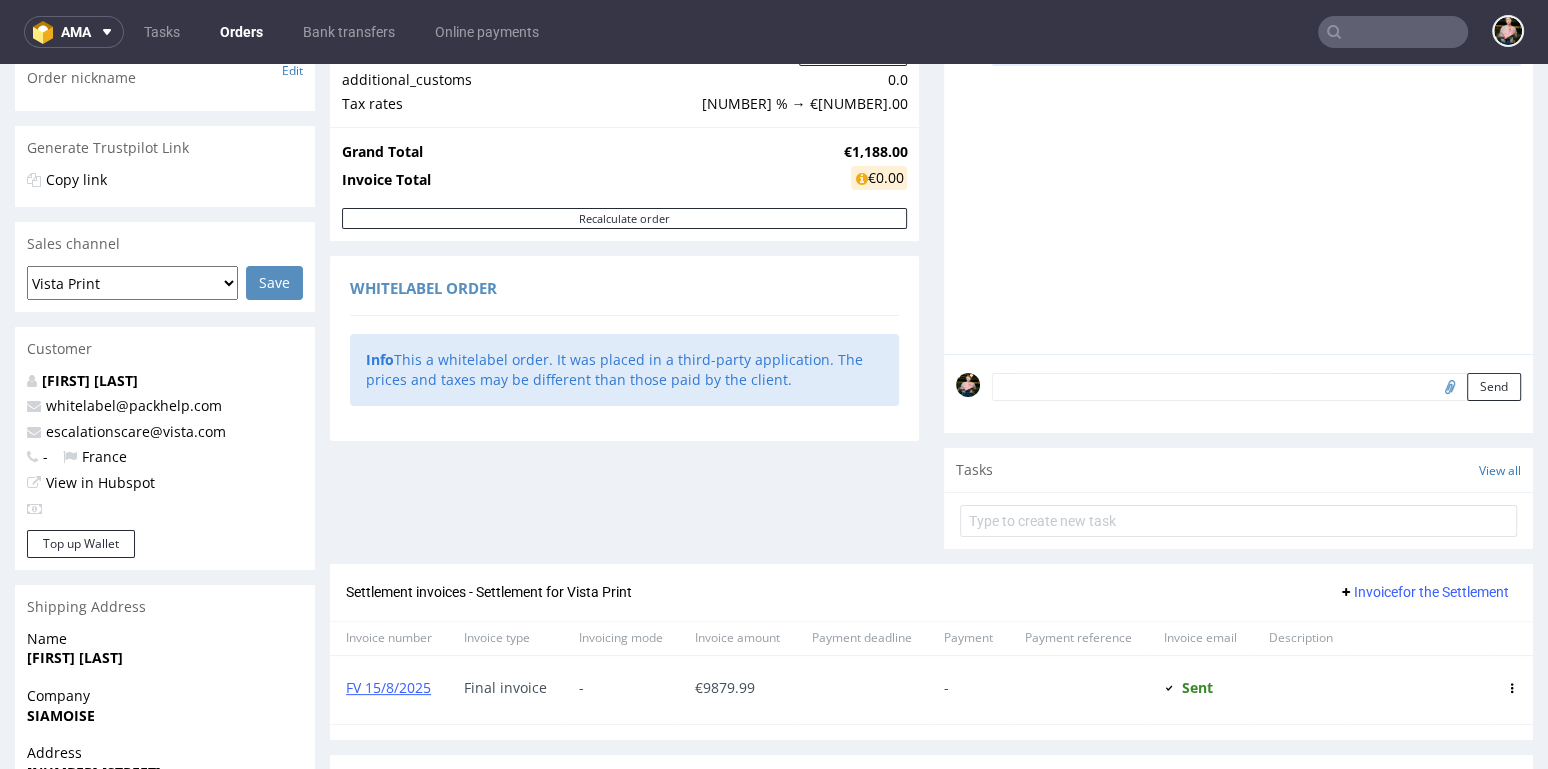 scroll, scrollTop: 541, scrollLeft: 0, axis: vertical 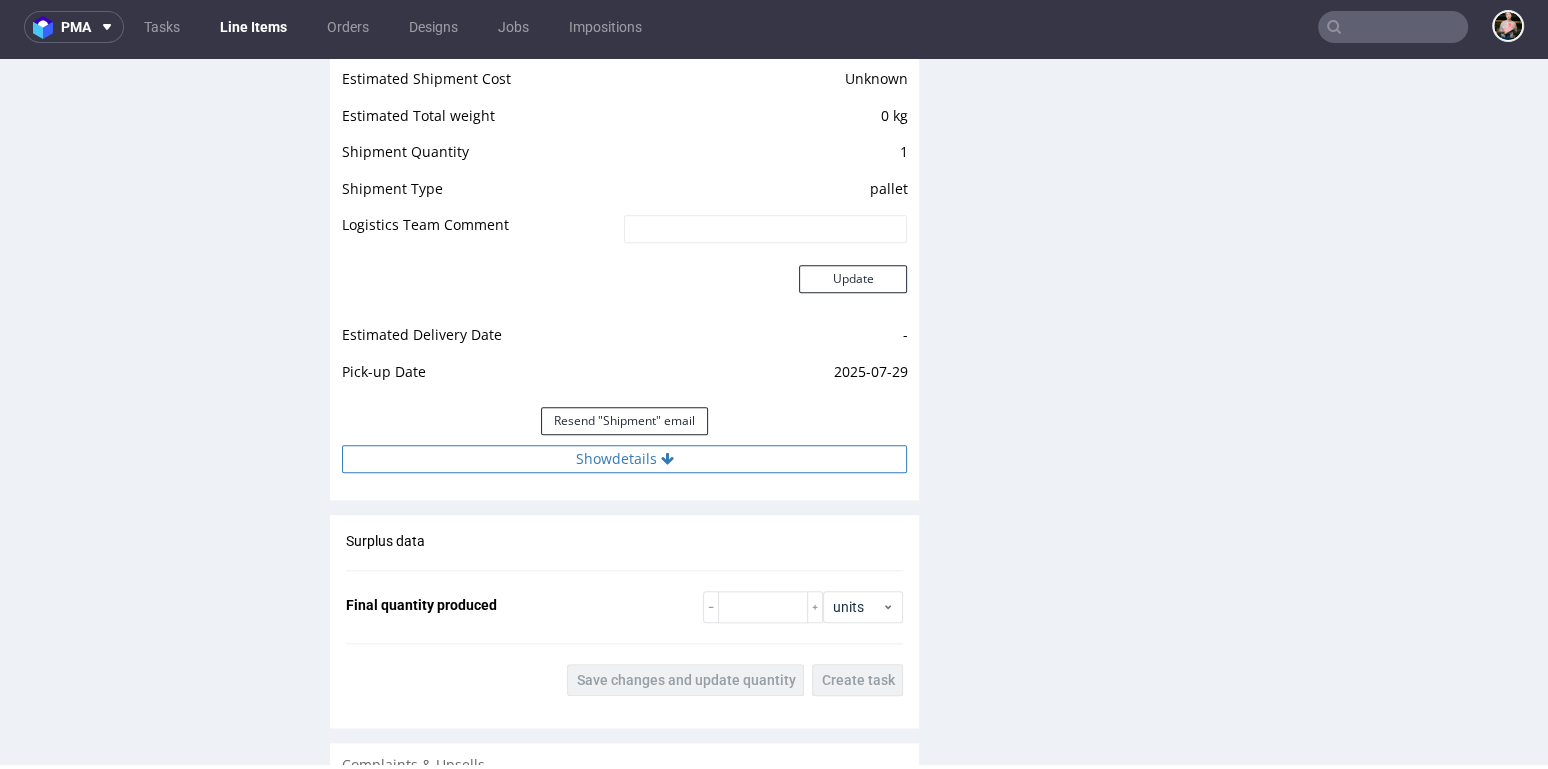 click on "Show  details" at bounding box center (624, 459) 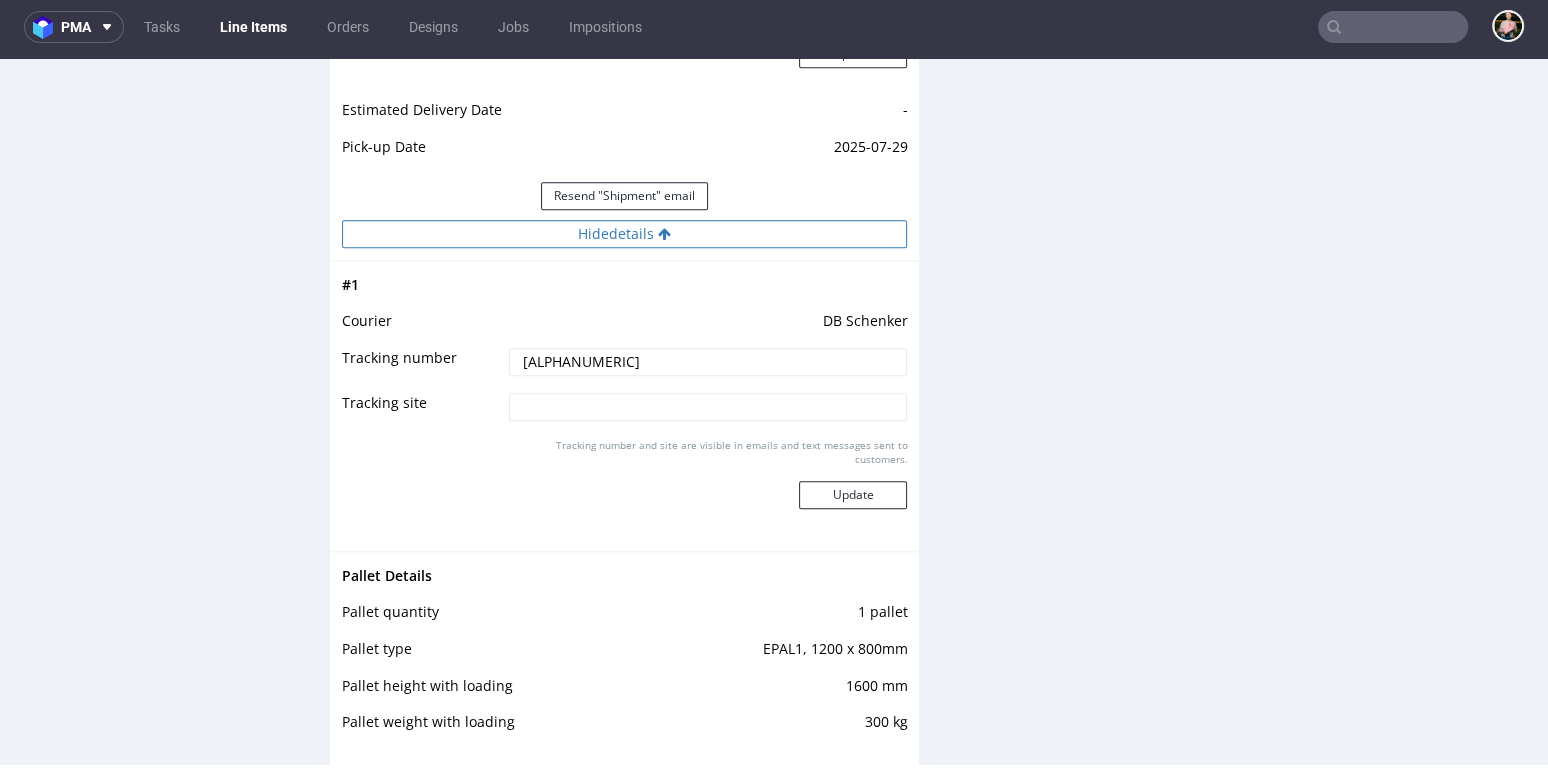 scroll, scrollTop: 2190, scrollLeft: 0, axis: vertical 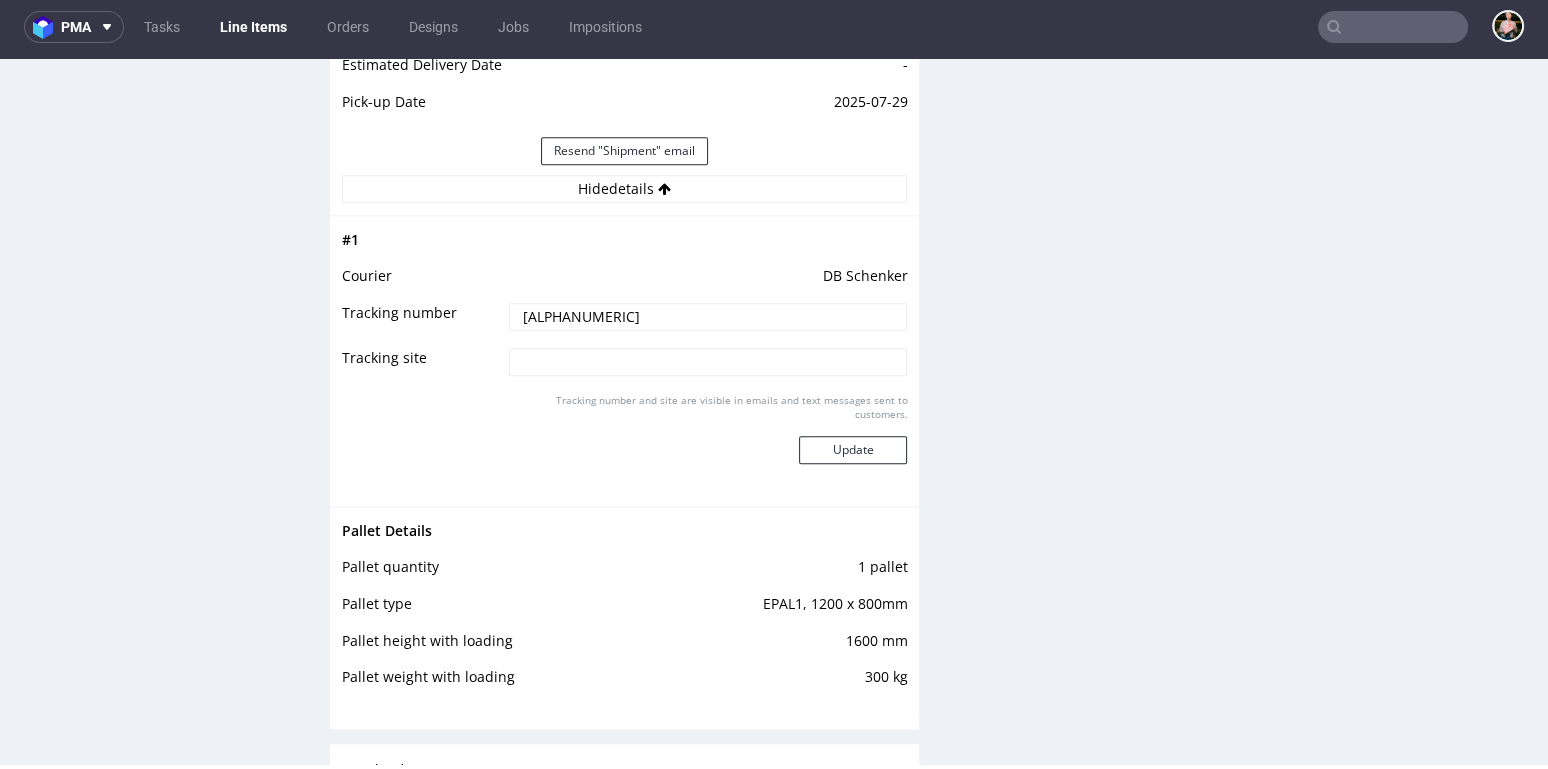 drag, startPoint x: 651, startPoint y: 315, endPoint x: 504, endPoint y: 314, distance: 147.0034 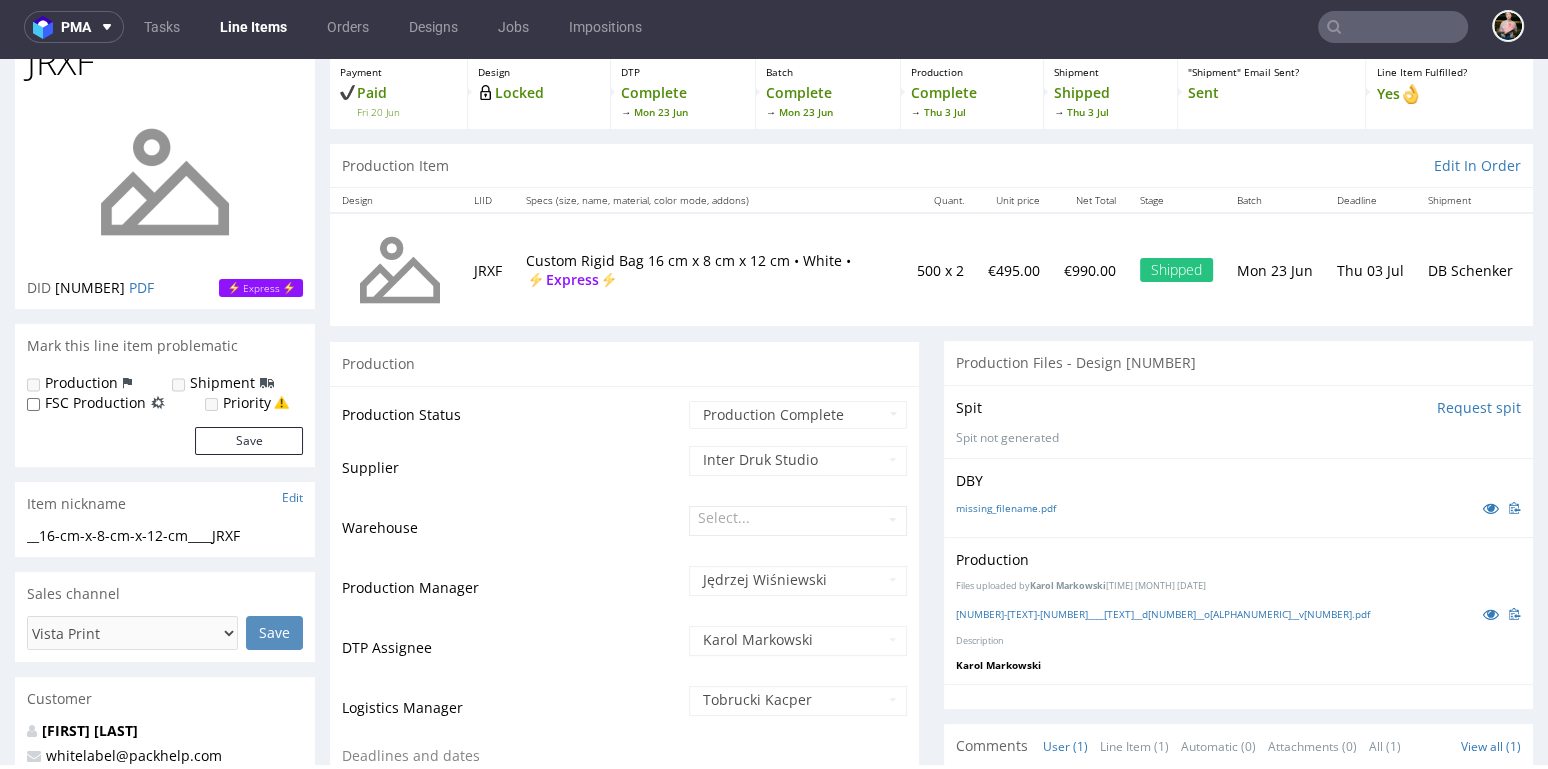 scroll, scrollTop: 121, scrollLeft: 0, axis: vertical 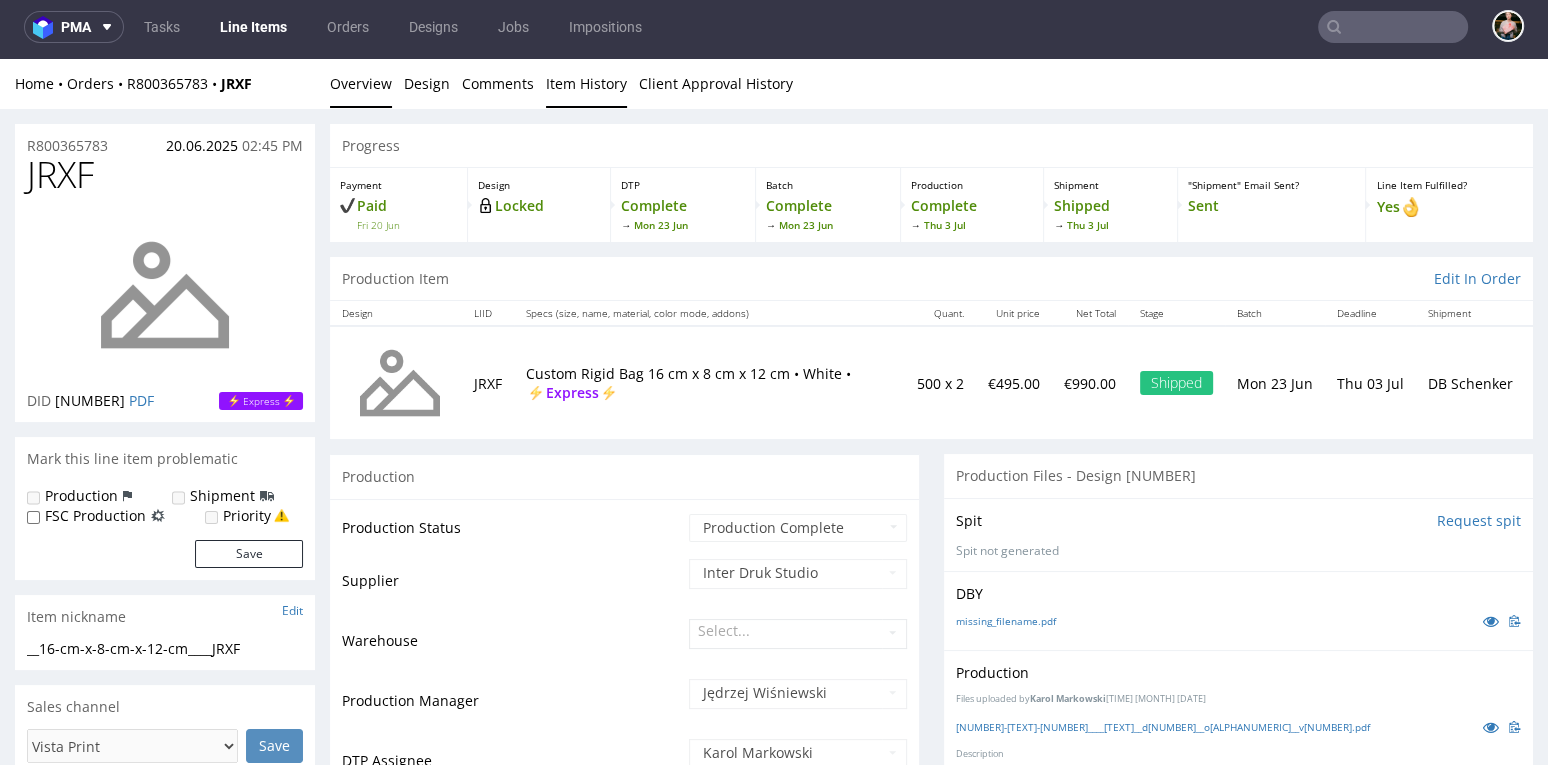click on "Item History" at bounding box center [586, 83] 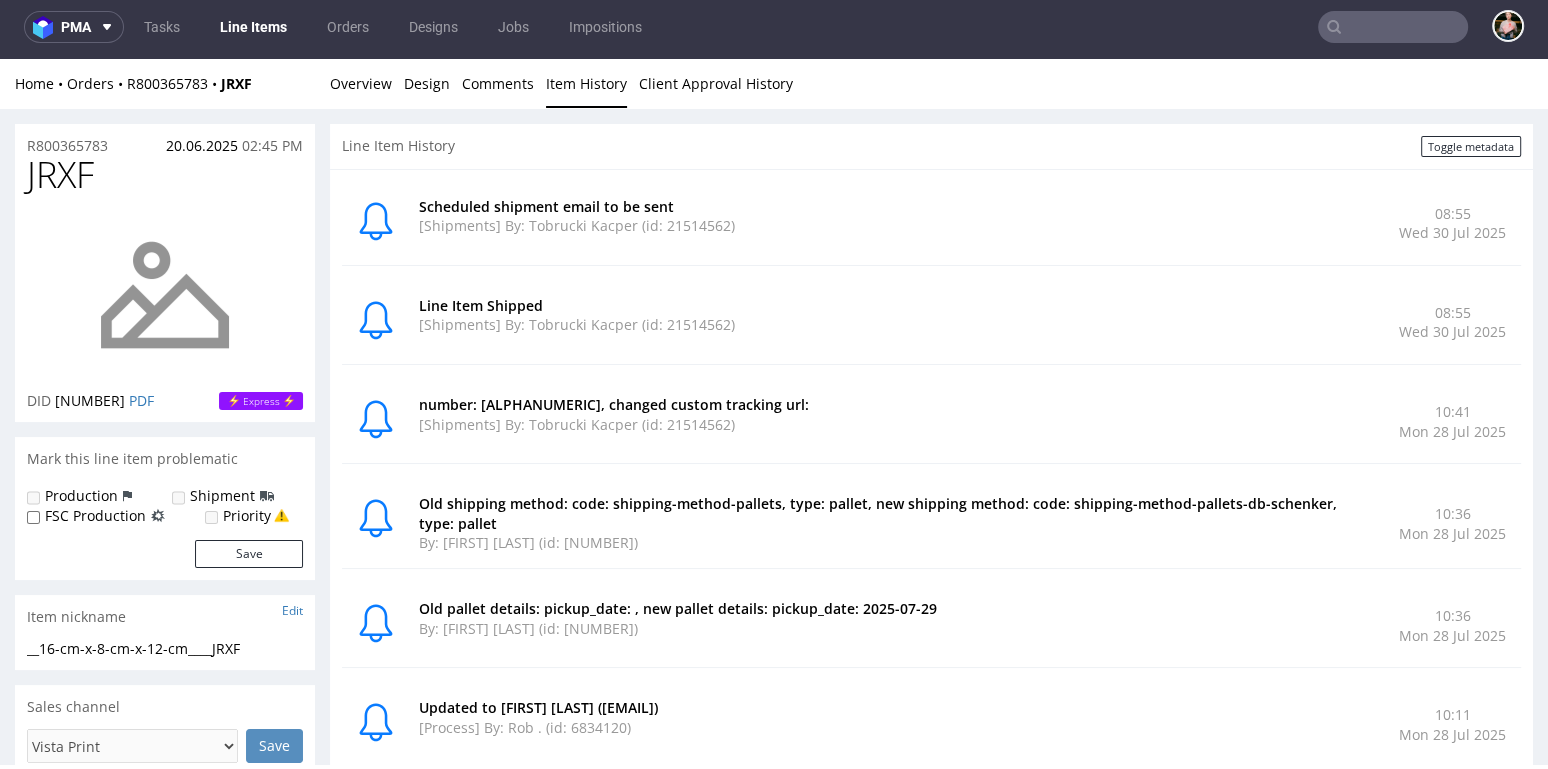 click on "Home Orders R800365783 JRXF Overview Design Comments Item History Client Approval History" at bounding box center (774, 84) 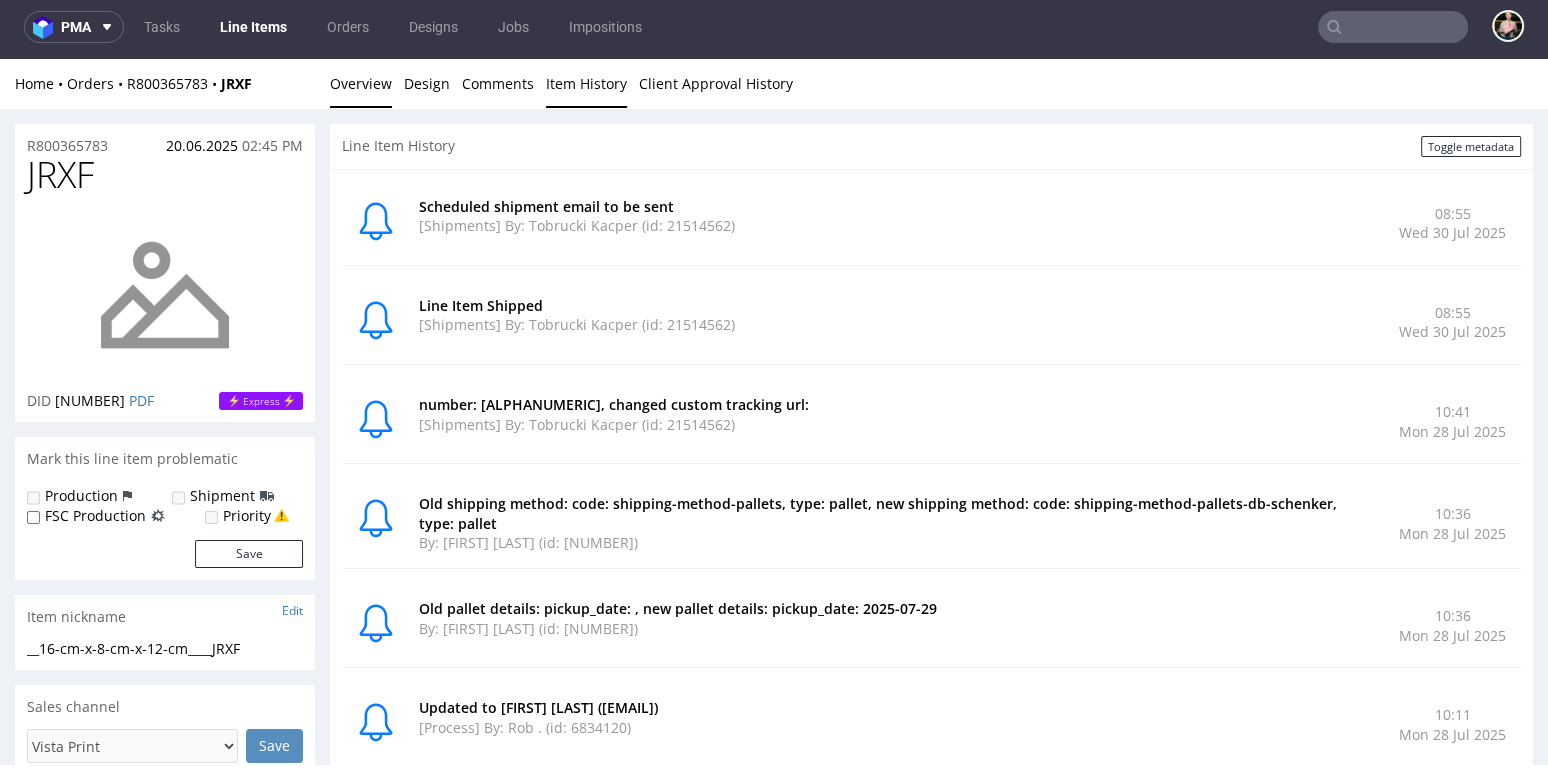click on "Overview" at bounding box center (361, 83) 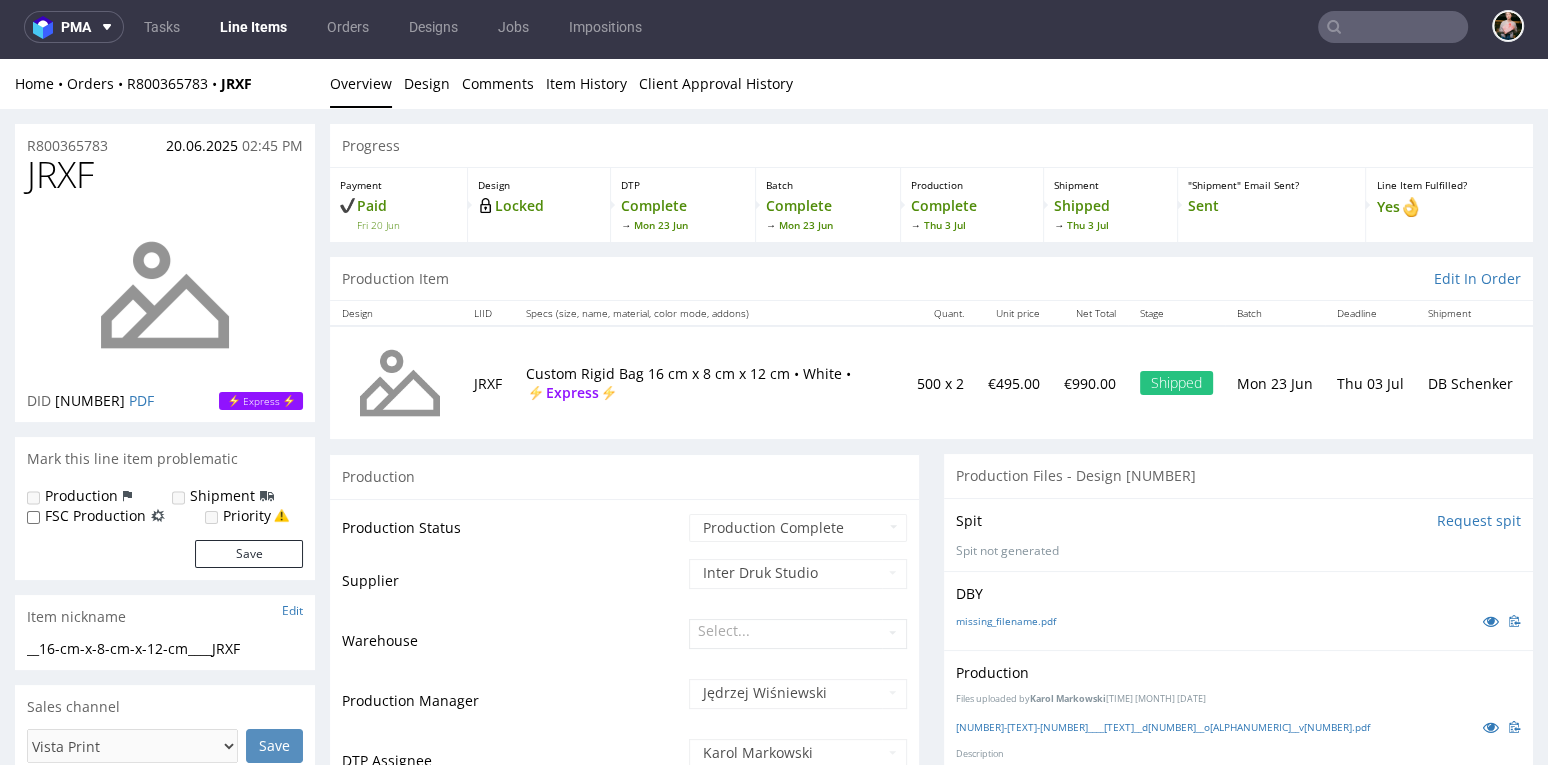 click at bounding box center (1393, 27) 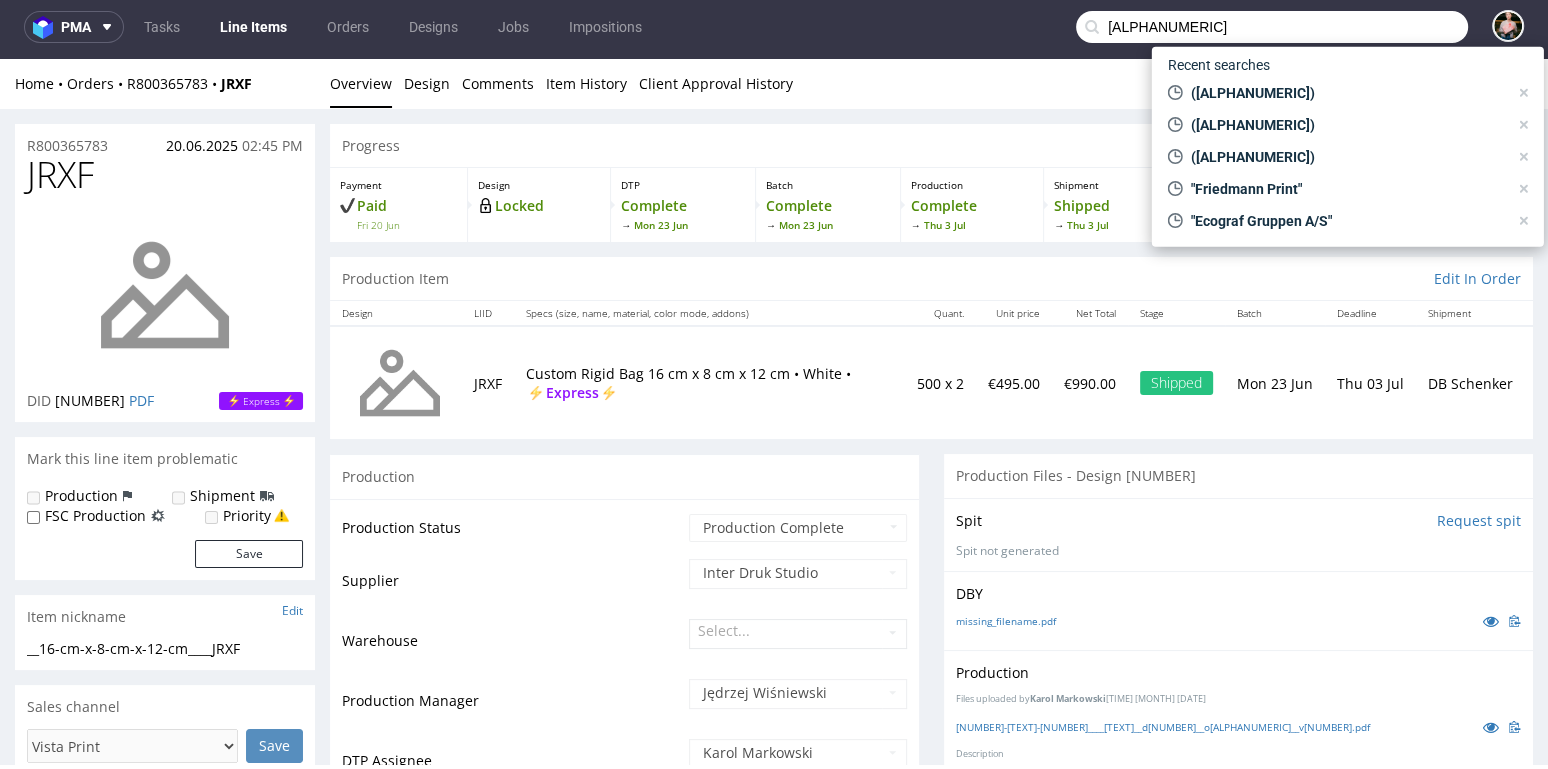 type on "F2100EHH1B" 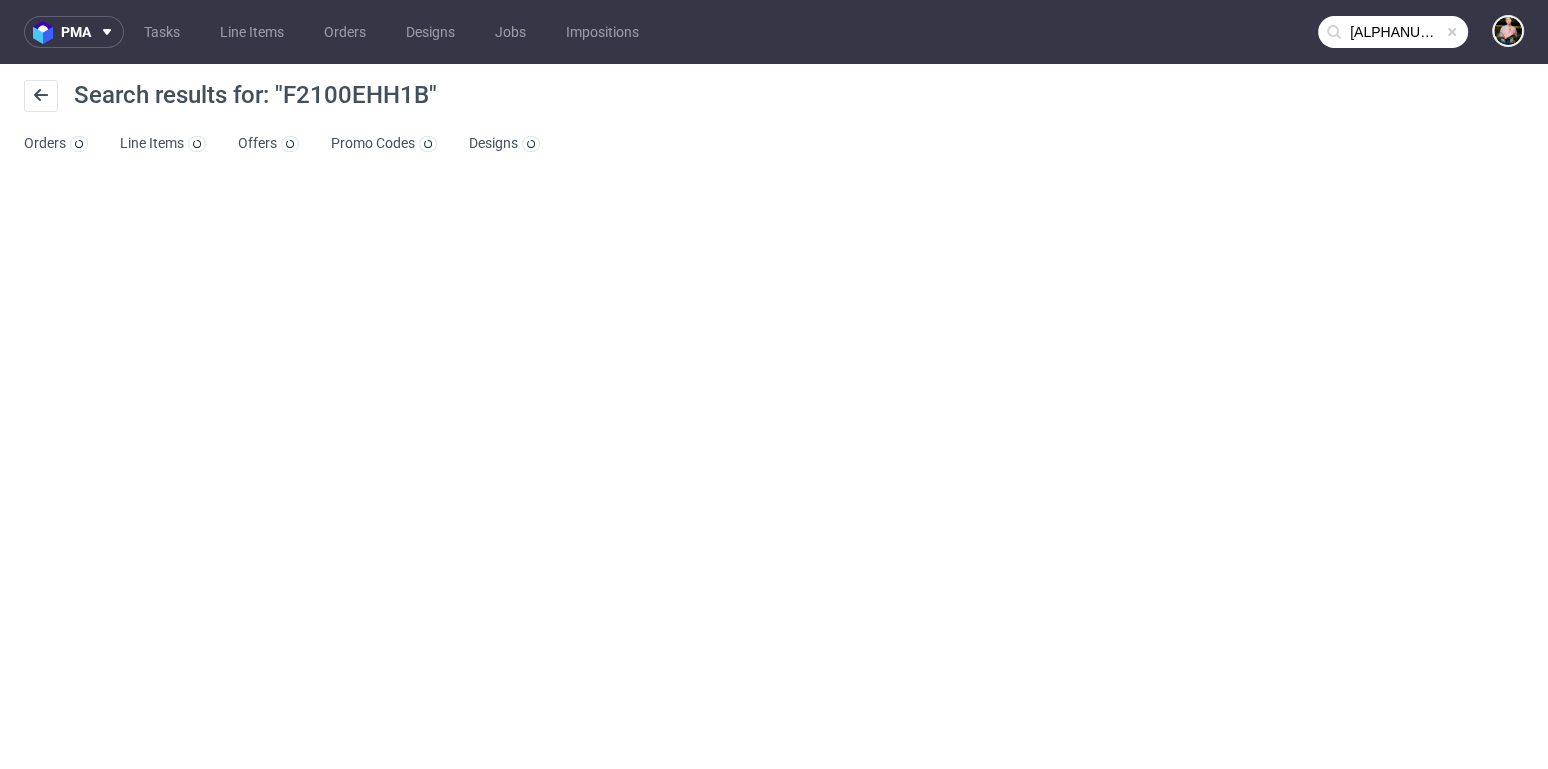 scroll, scrollTop: 0, scrollLeft: 0, axis: both 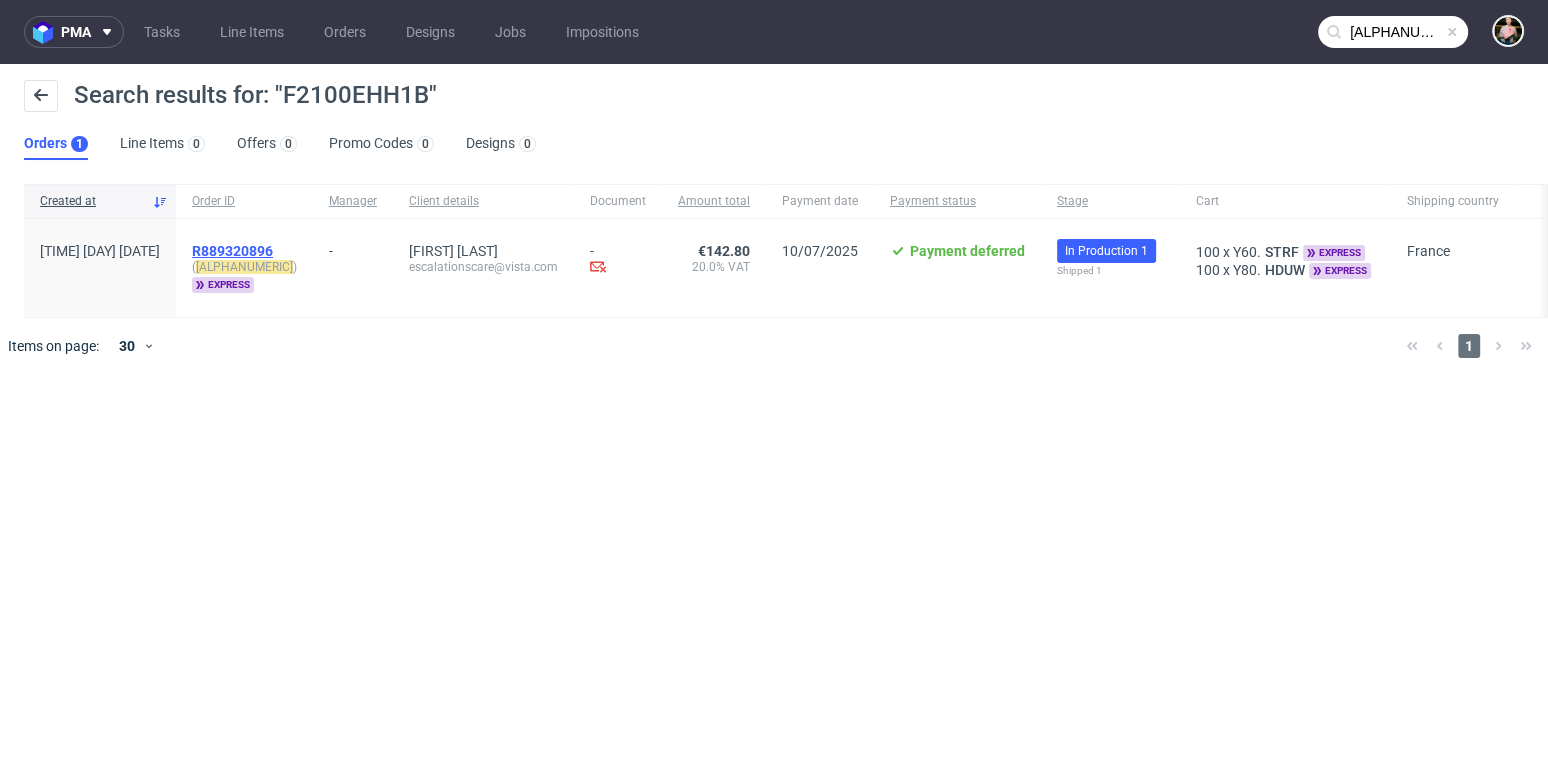 click on "R889320896" at bounding box center [232, 251] 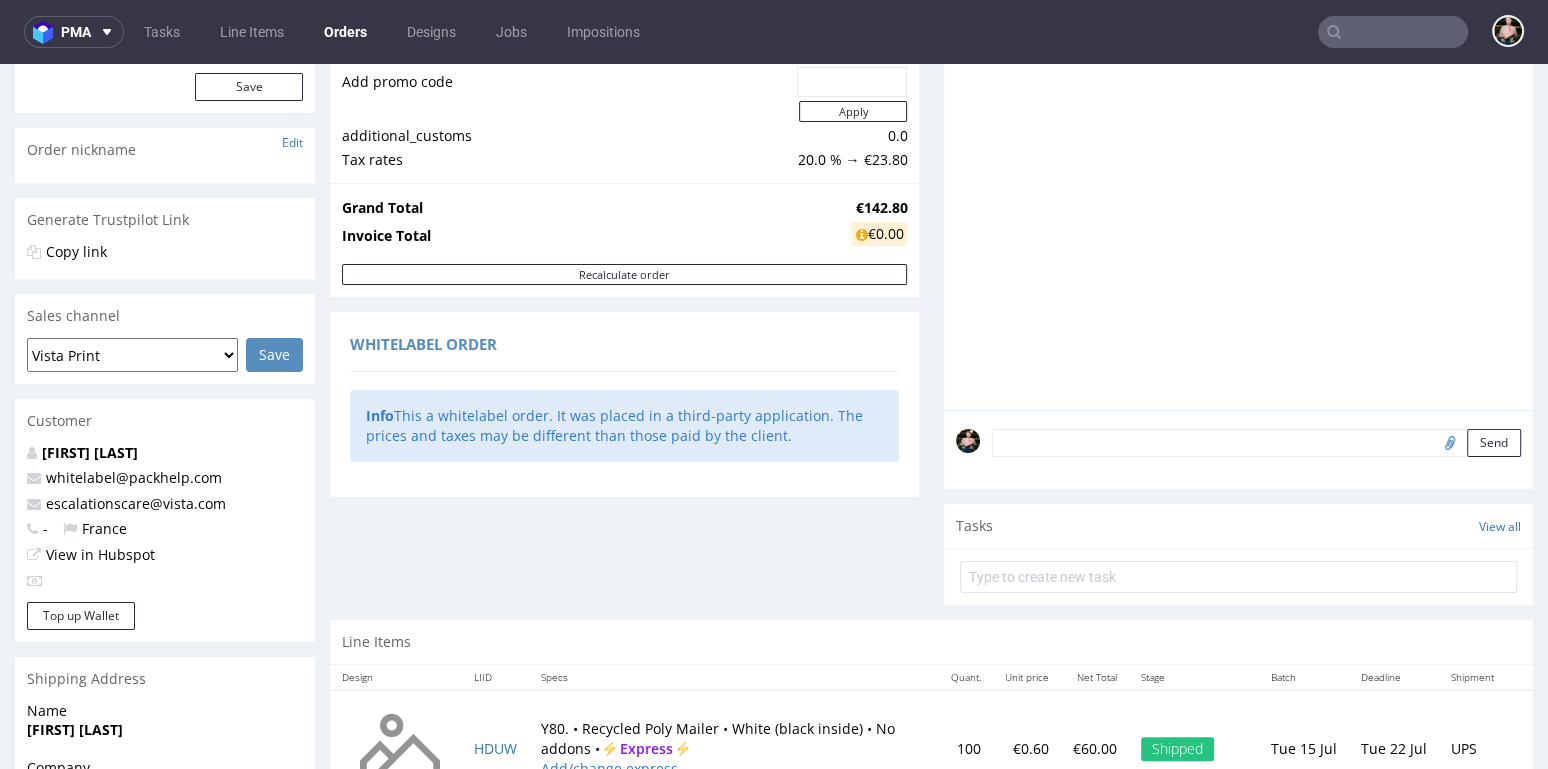 scroll, scrollTop: 517, scrollLeft: 0, axis: vertical 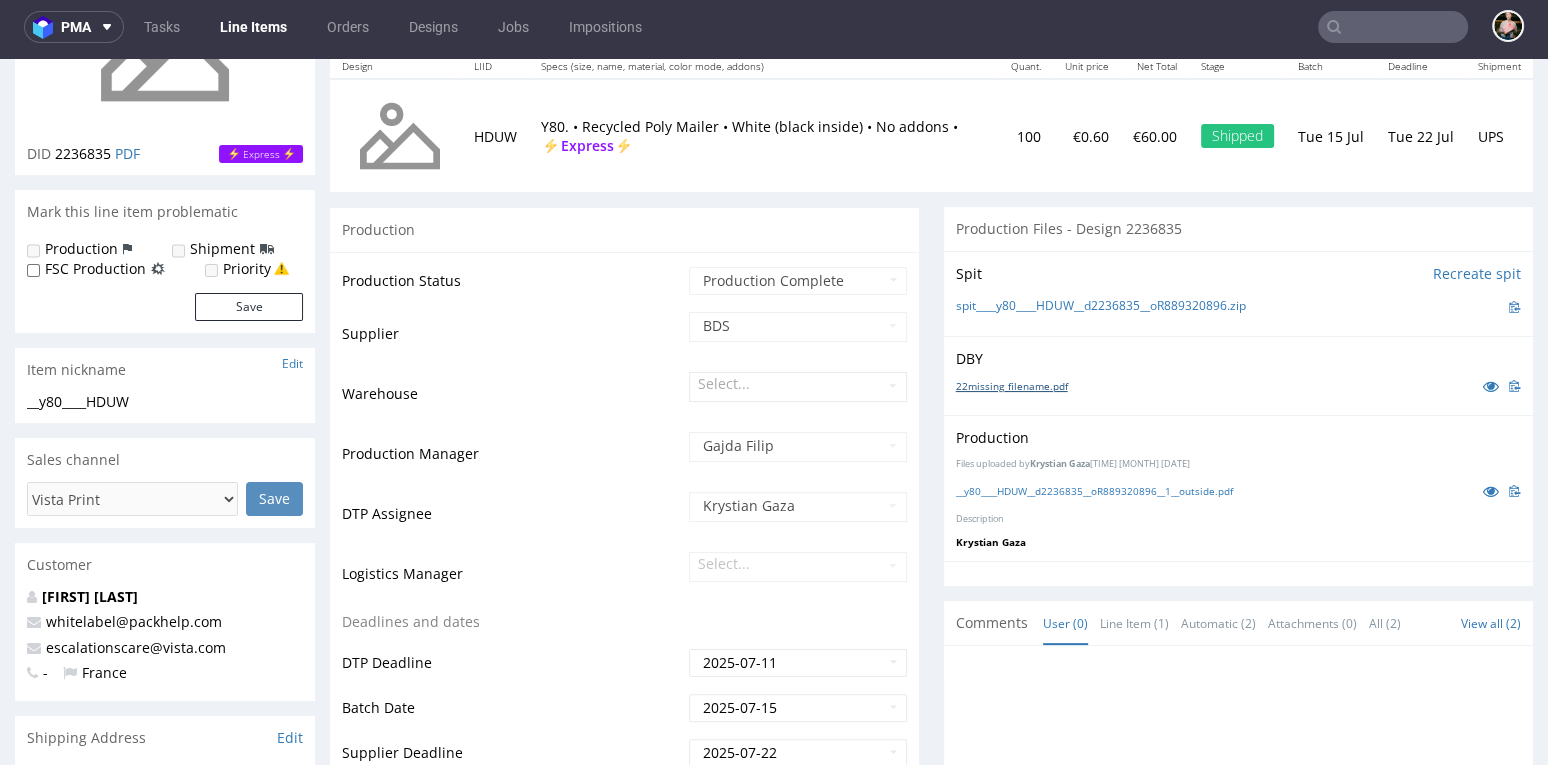 click on "22missing_filename.pdf" at bounding box center [1012, 386] 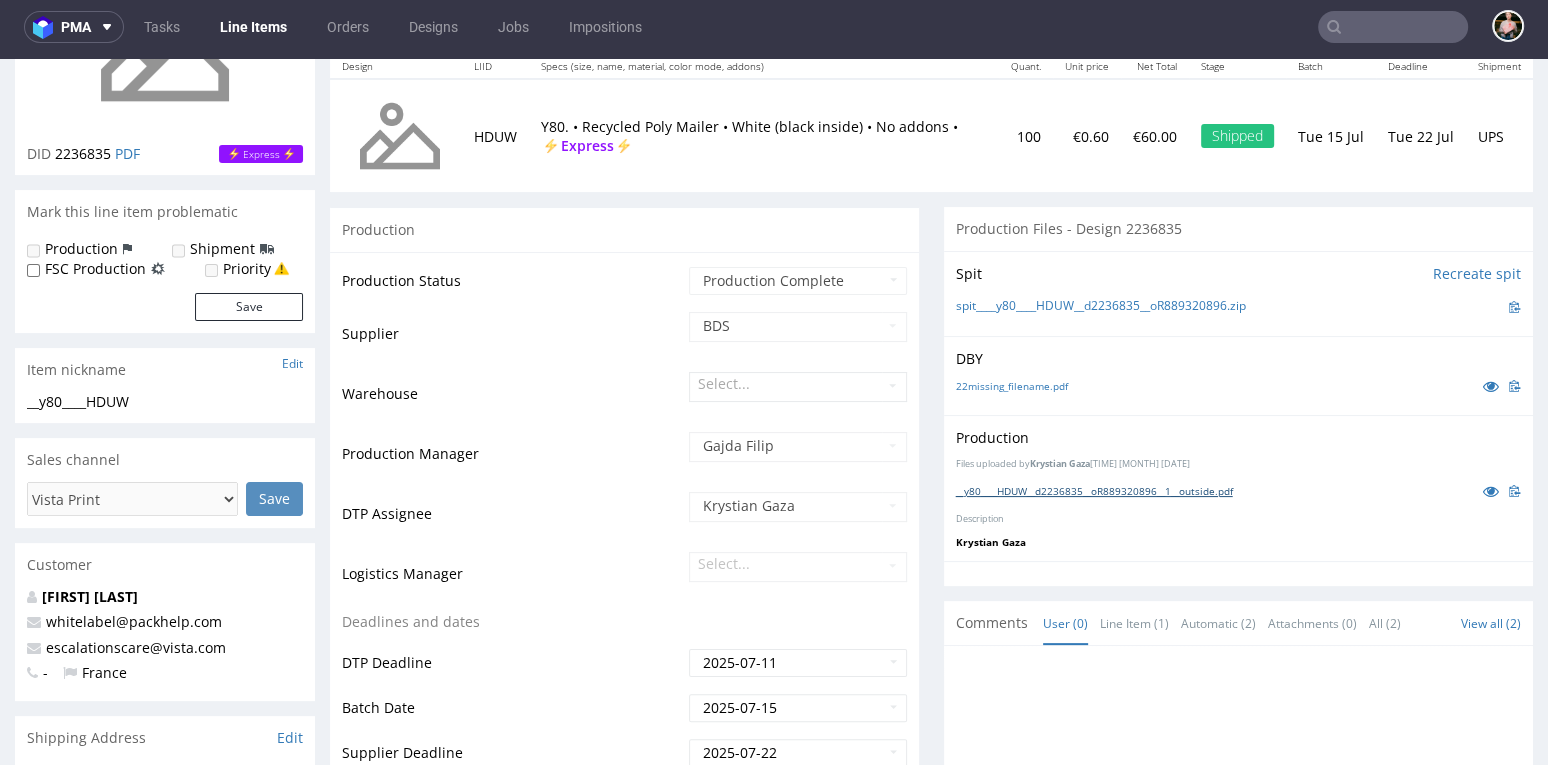 click on "__y80____HDUW__d2236835__oR889320896__1__outside.pdf" at bounding box center [1094, 491] 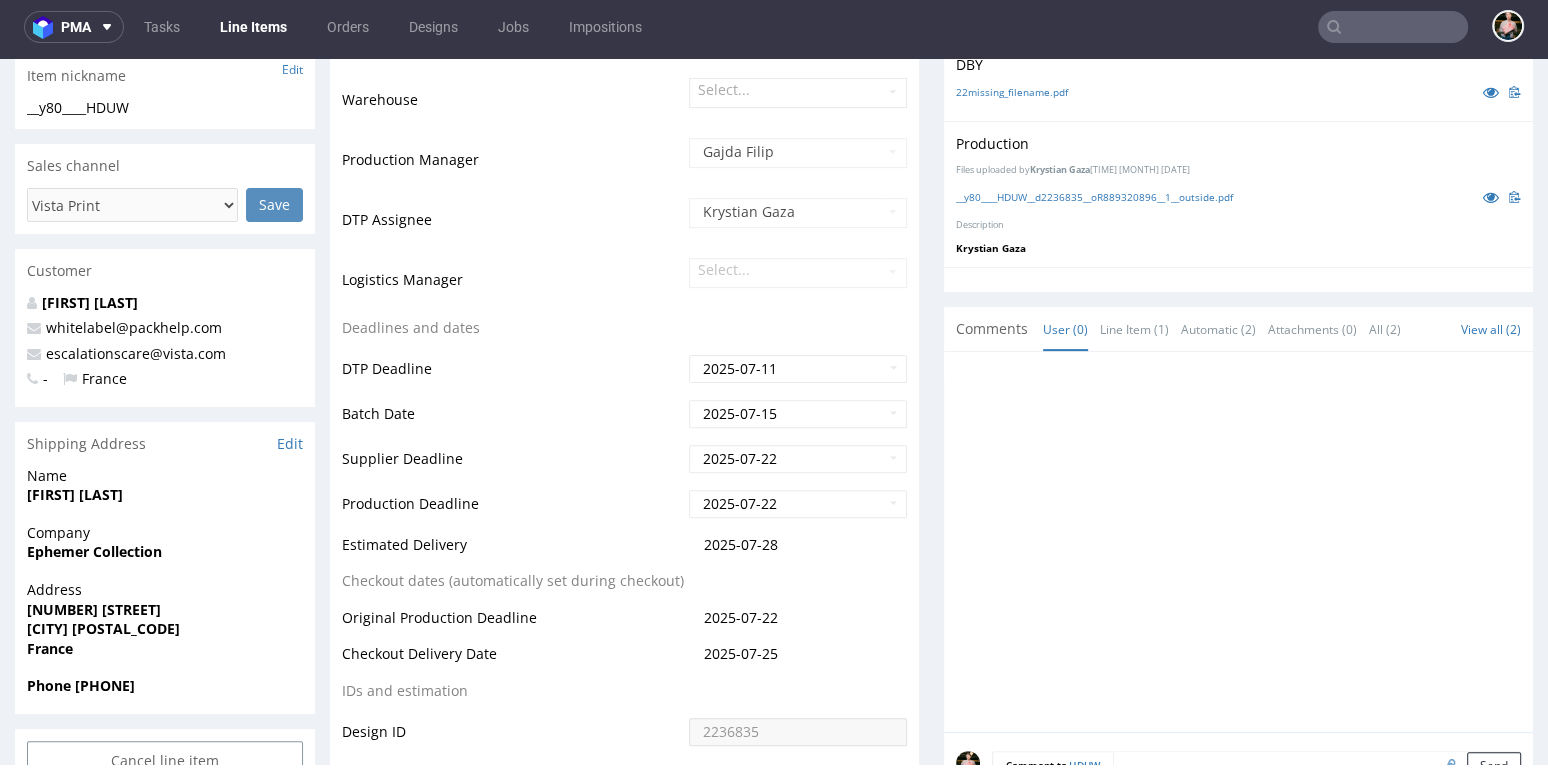 scroll, scrollTop: 536, scrollLeft: 0, axis: vertical 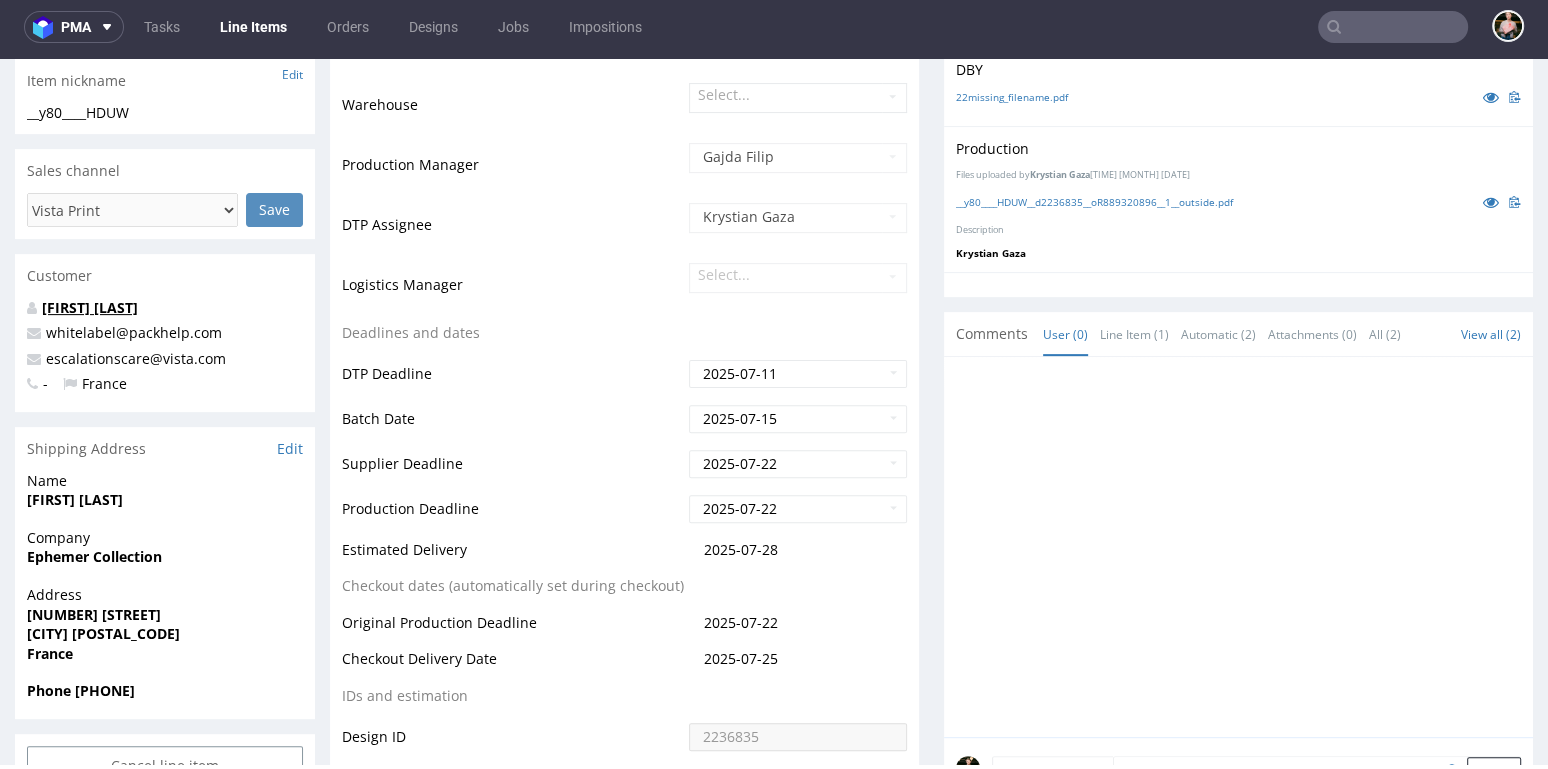 drag, startPoint x: 189, startPoint y: 302, endPoint x: 43, endPoint y: 302, distance: 146 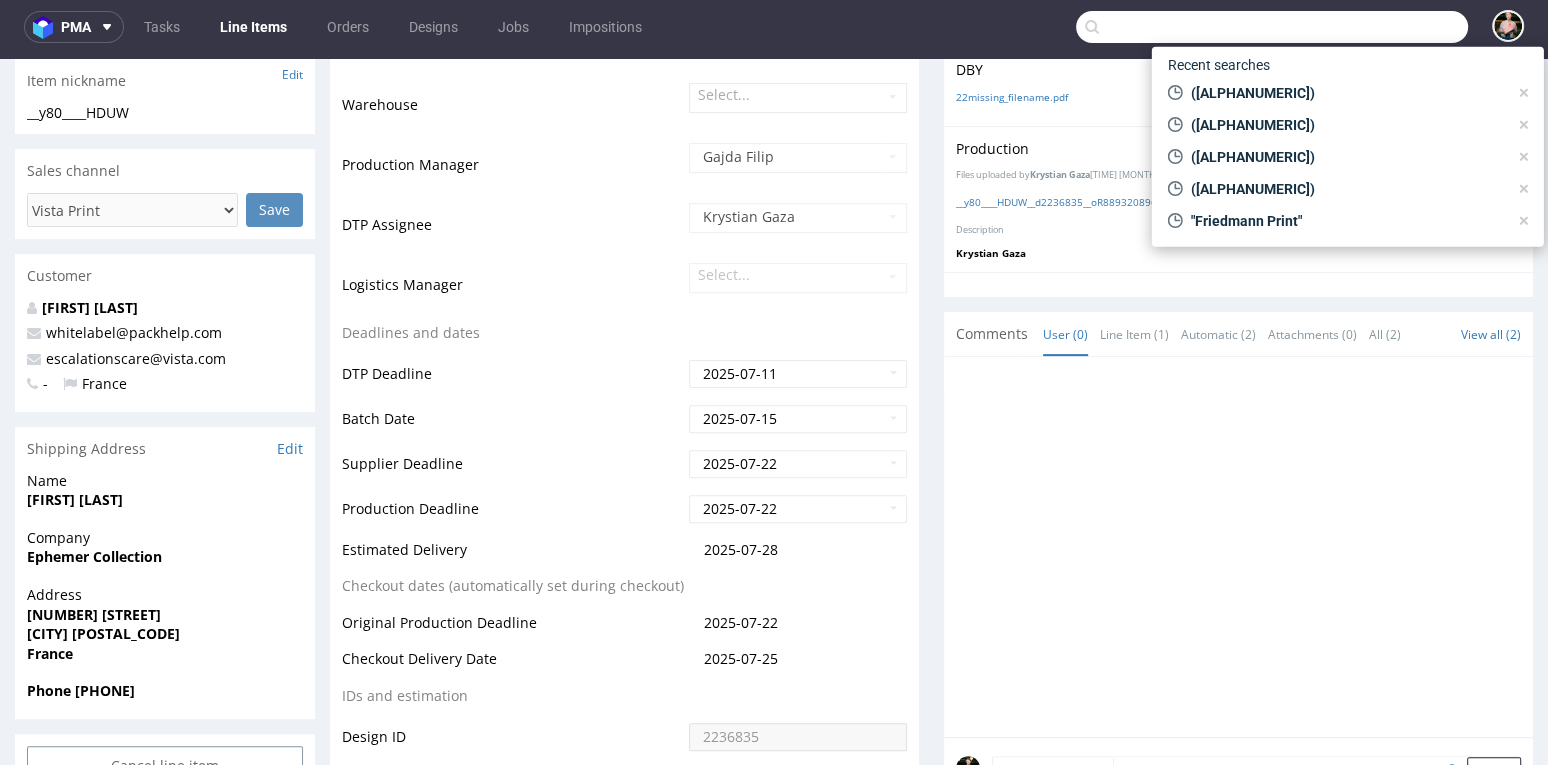 click at bounding box center [1272, 27] 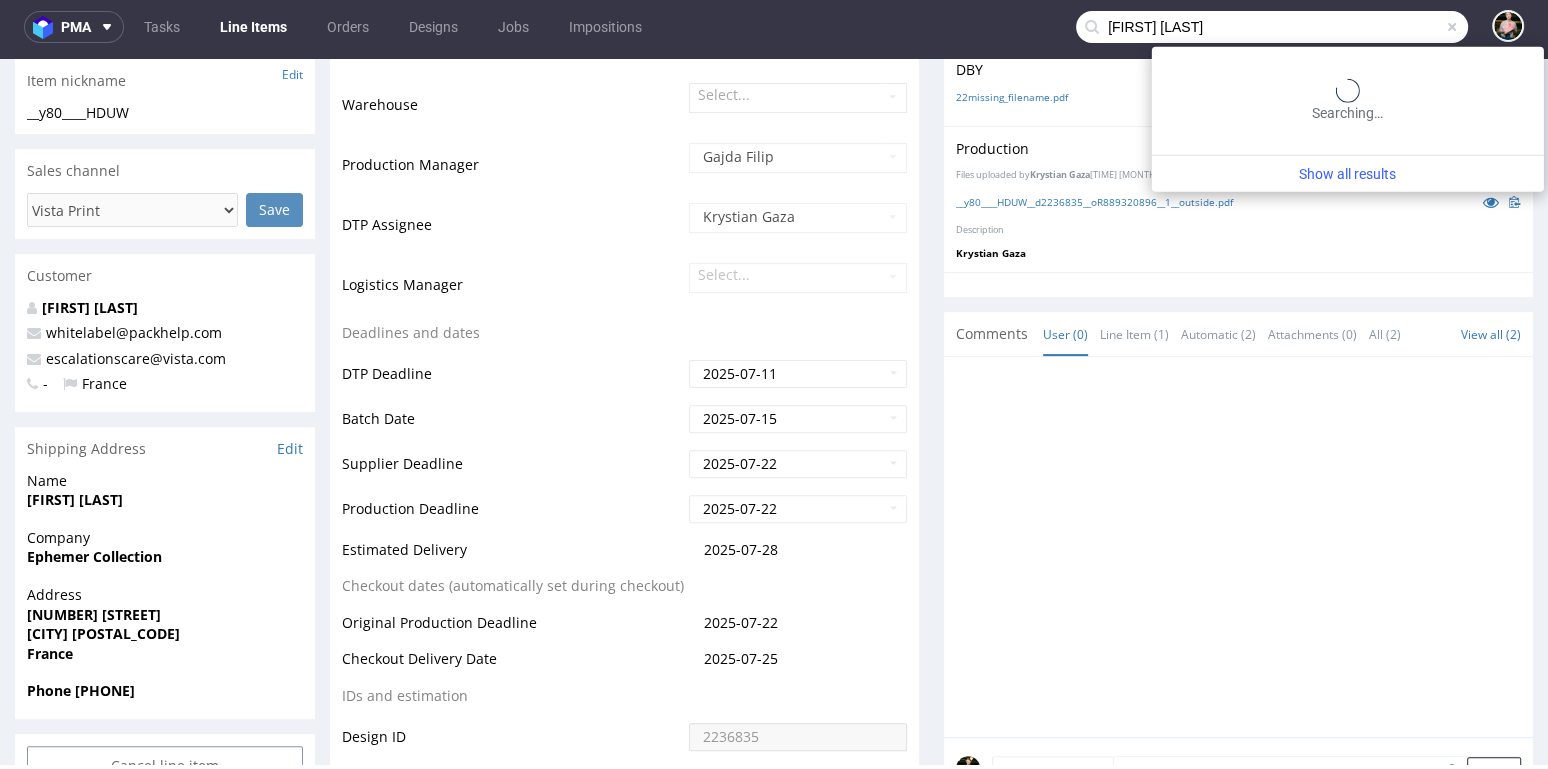 type on "[FIRST] [LAST]" 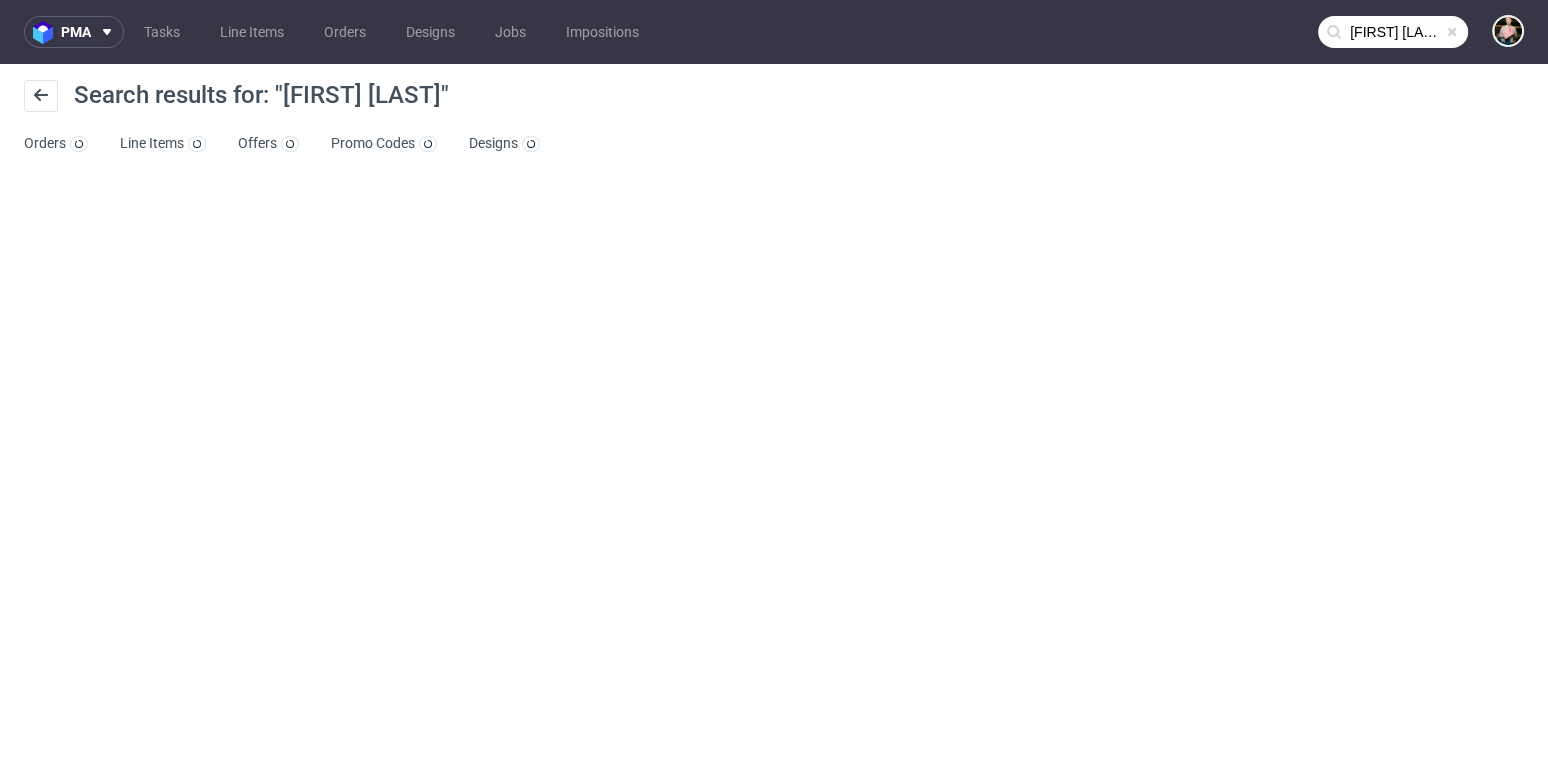 scroll, scrollTop: 0, scrollLeft: 0, axis: both 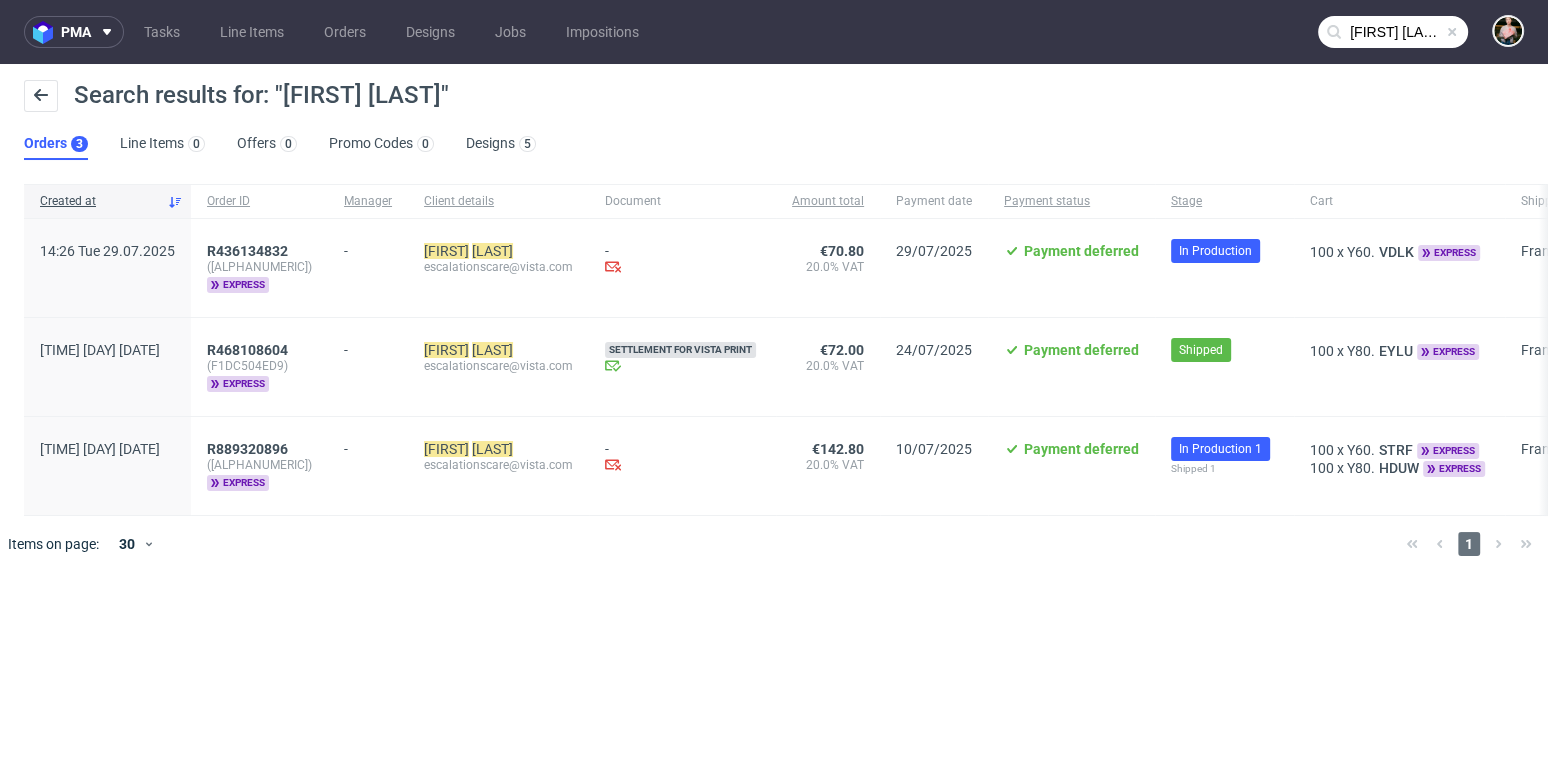 click at bounding box center (1452, 32) 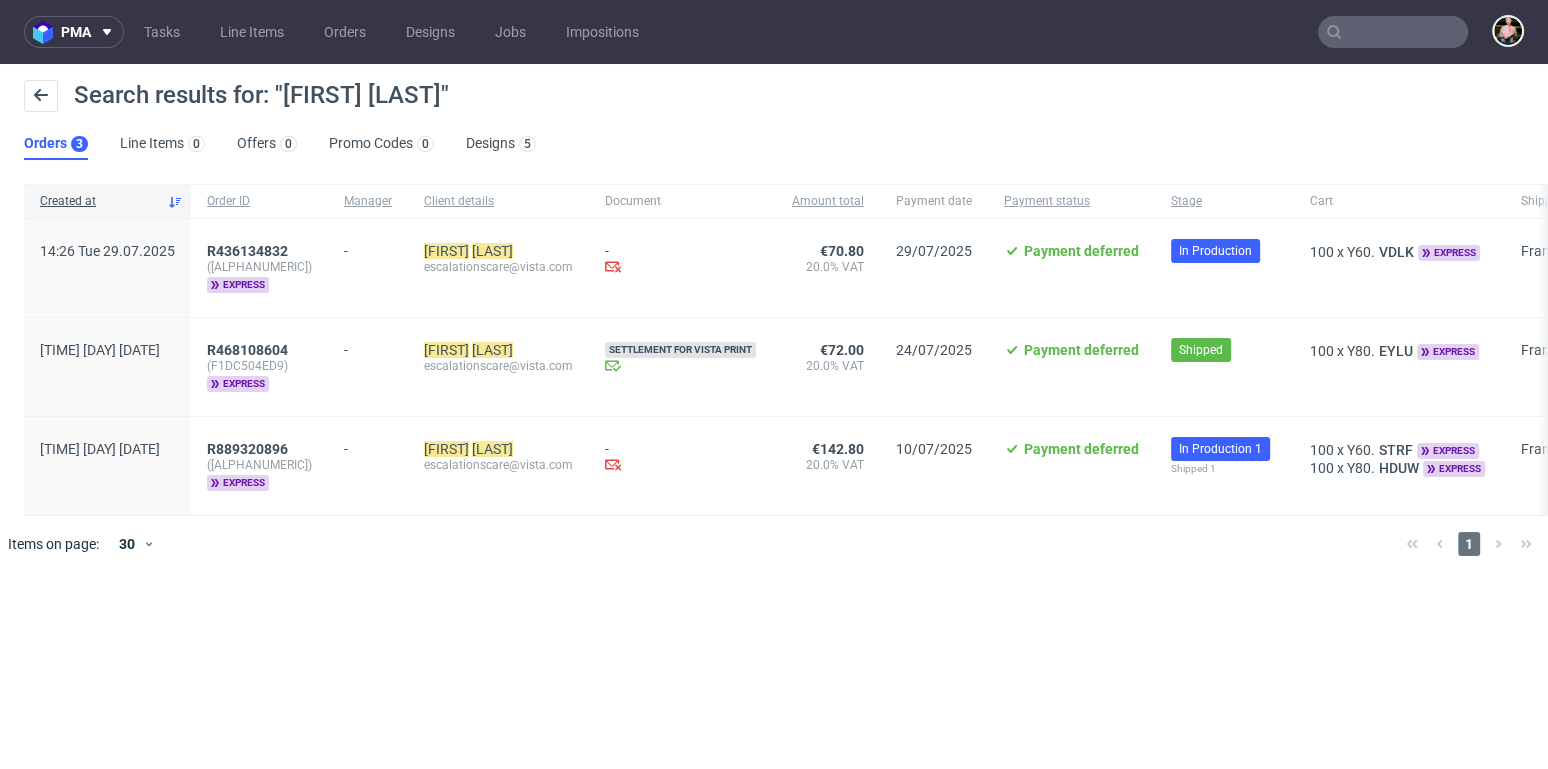 click at bounding box center [1393, 32] 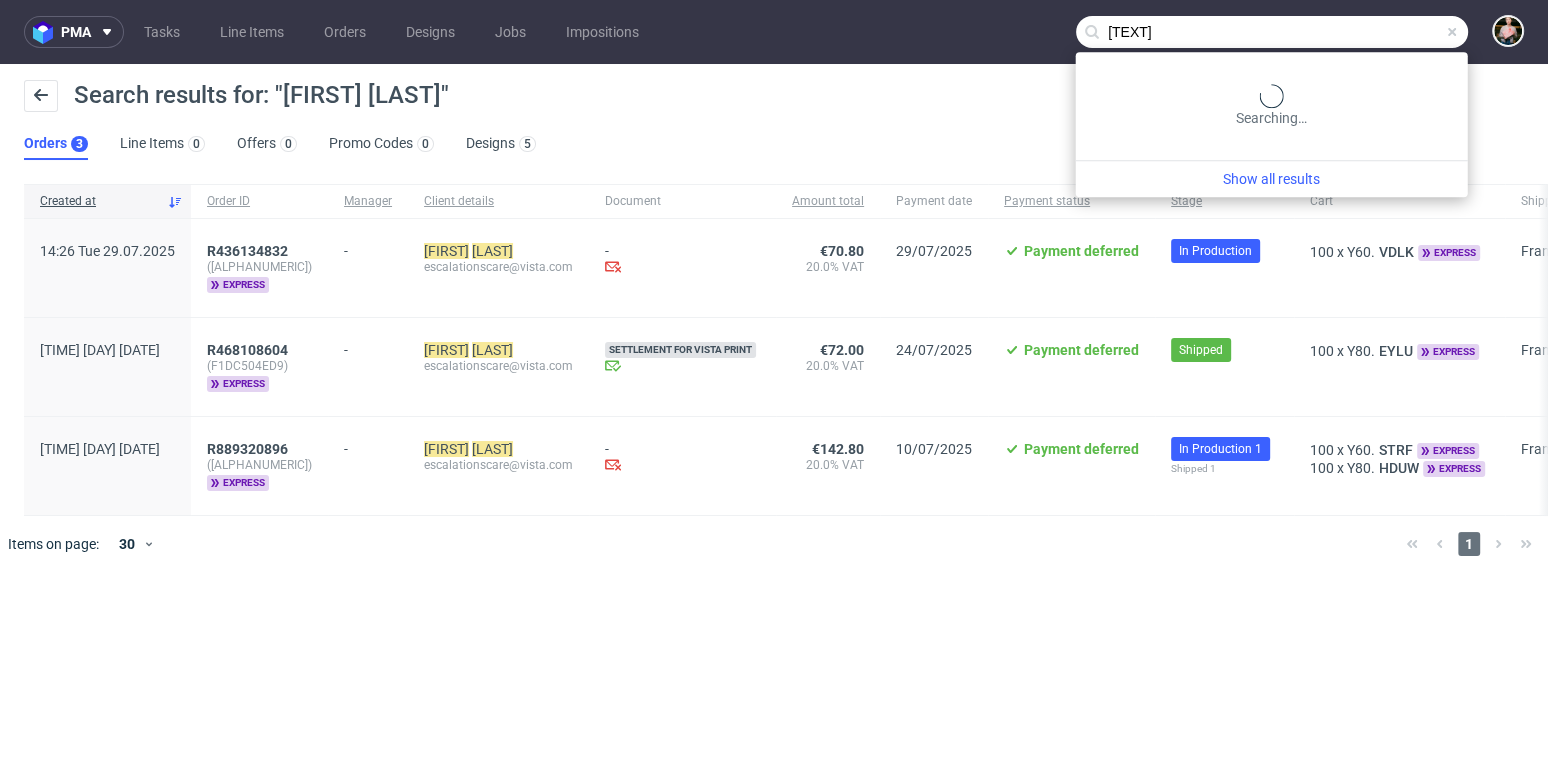 type on "naxx" 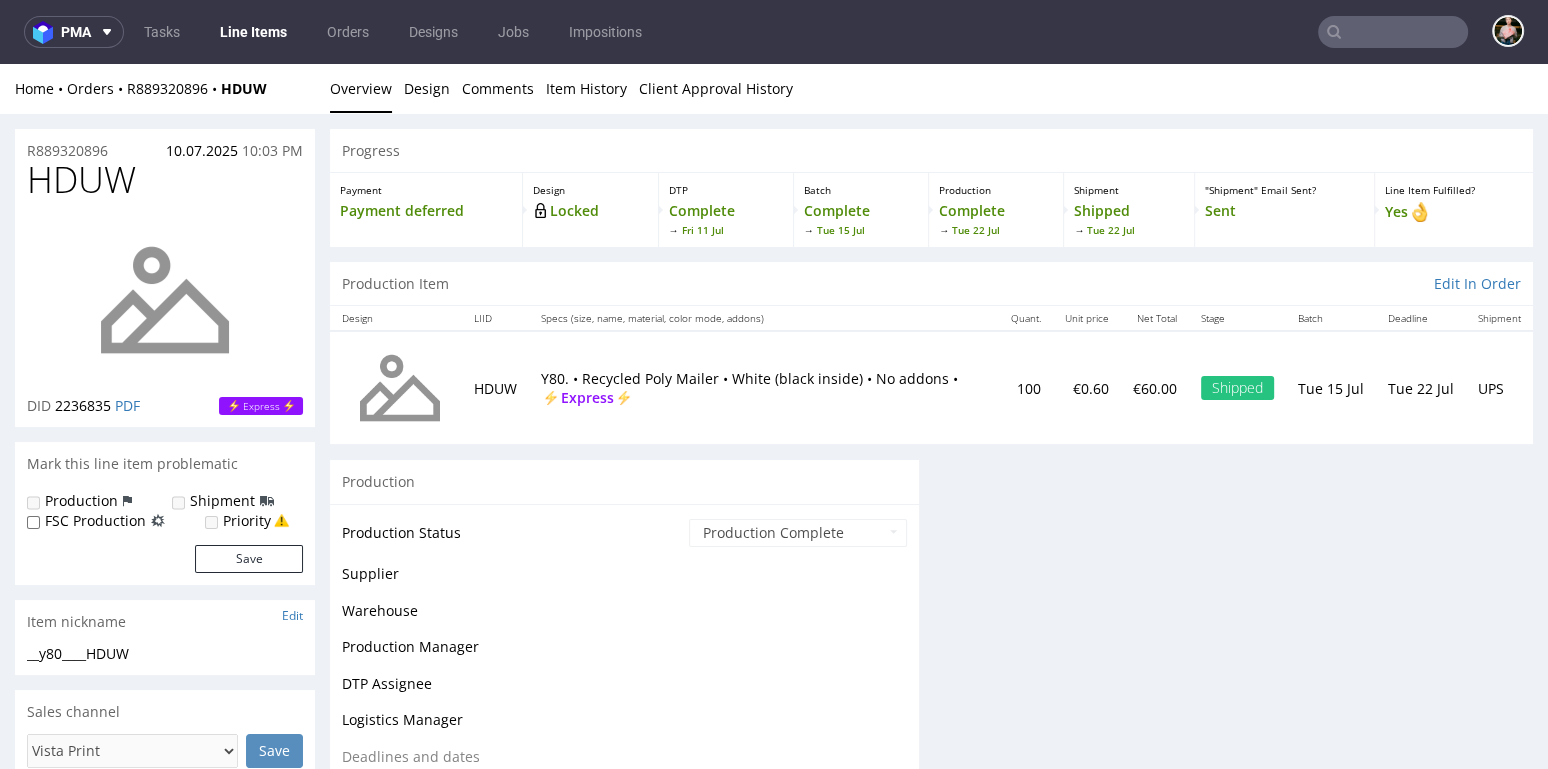 scroll, scrollTop: 0, scrollLeft: 0, axis: both 